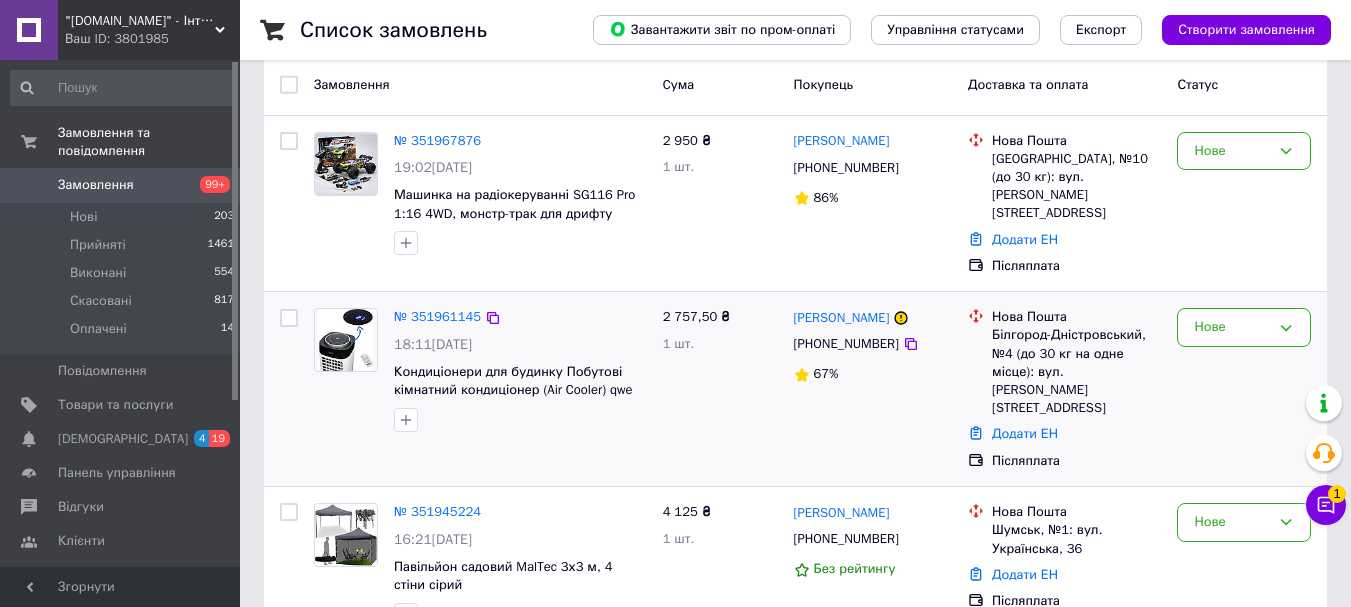 scroll, scrollTop: 100, scrollLeft: 0, axis: vertical 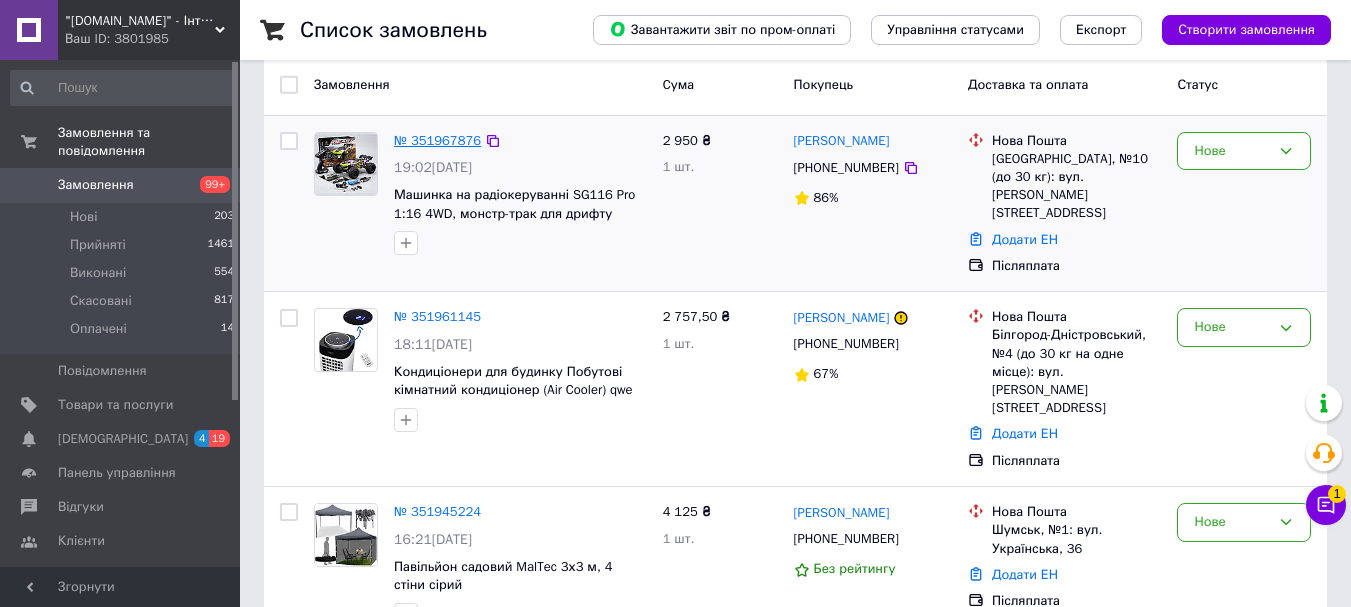 click on "№ 351967876" at bounding box center (437, 140) 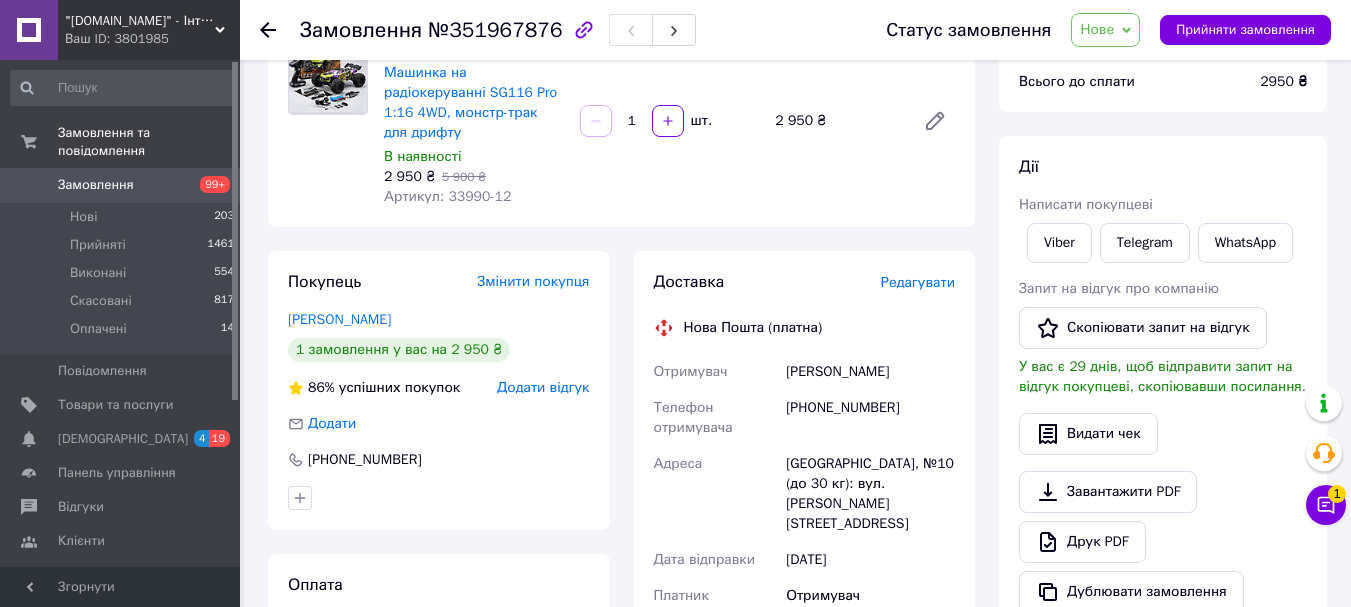scroll, scrollTop: 200, scrollLeft: 0, axis: vertical 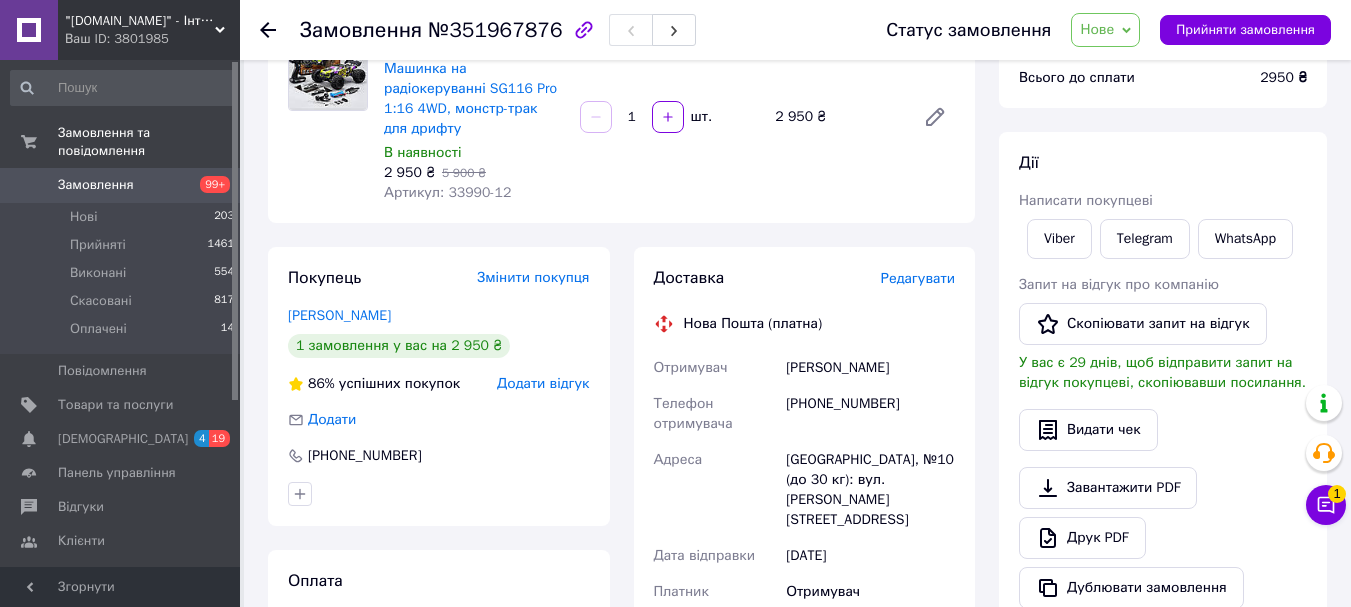 drag, startPoint x: 907, startPoint y: 365, endPoint x: 789, endPoint y: 359, distance: 118.15244 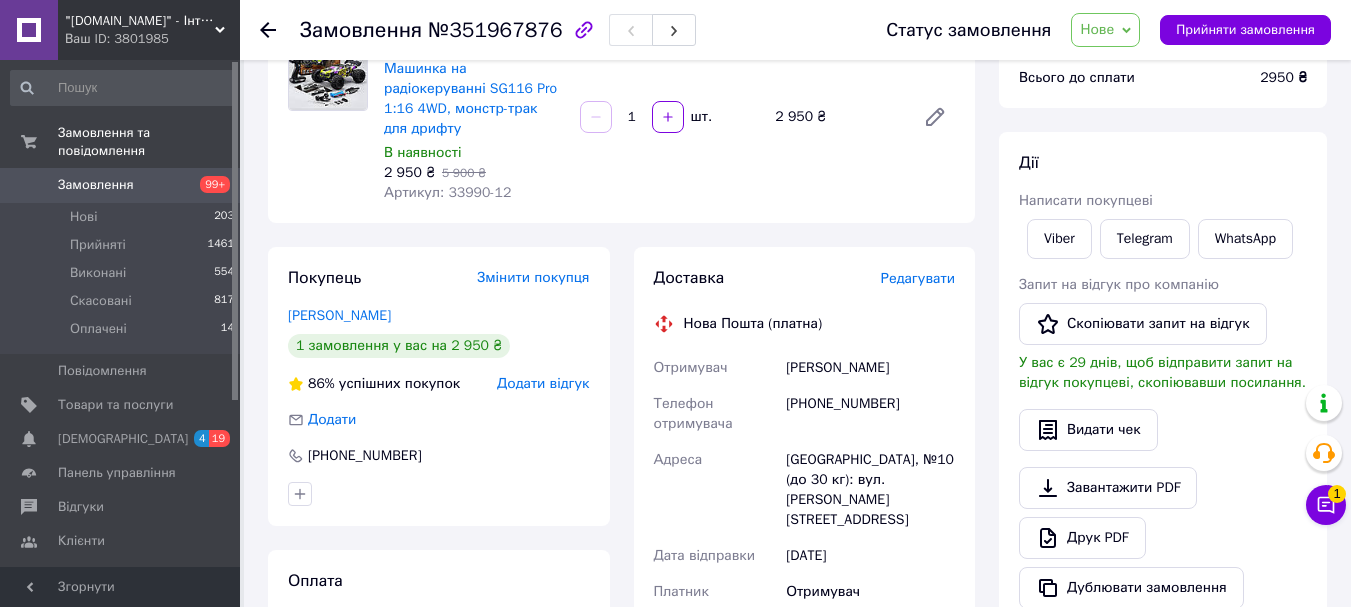 click on "[PERSON_NAME]" at bounding box center (870, 368) 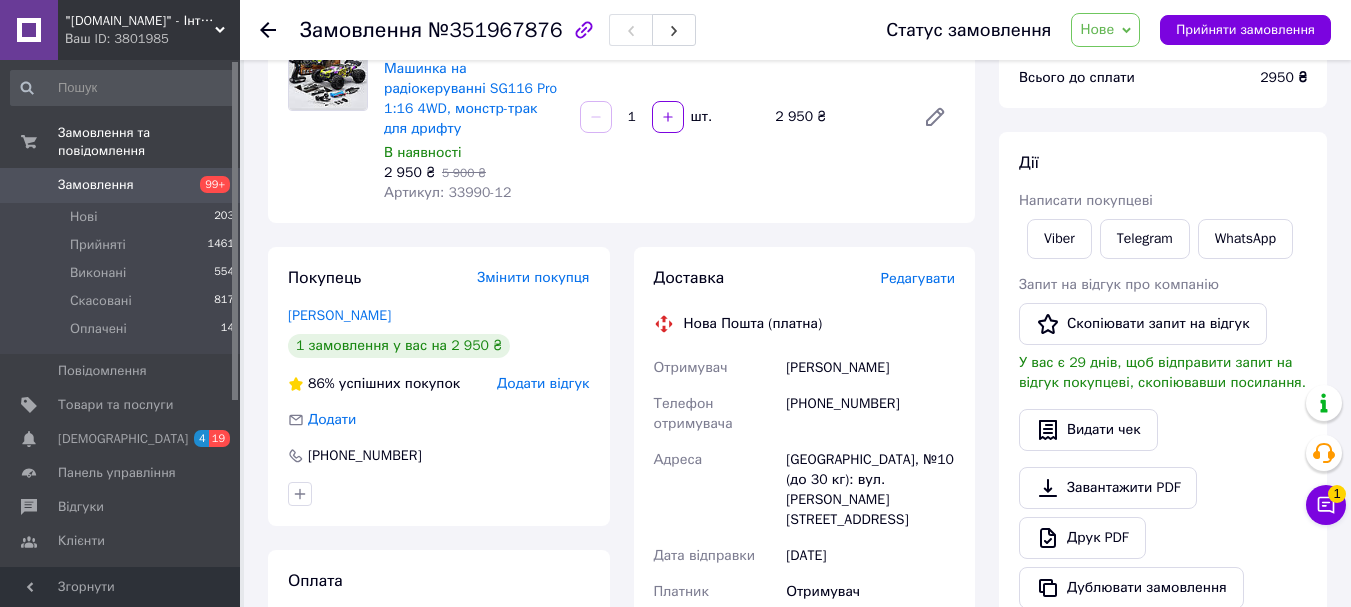 copy on "[PERSON_NAME]" 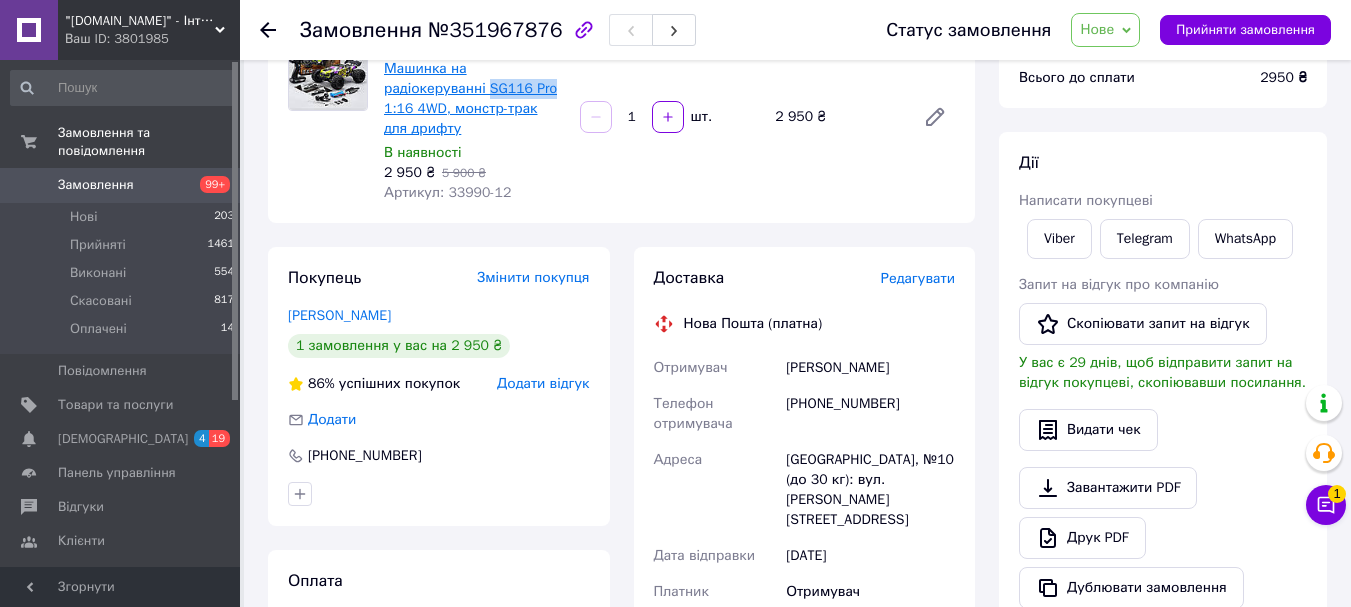drag, startPoint x: 566, startPoint y: 83, endPoint x: 489, endPoint y: 82, distance: 77.00649 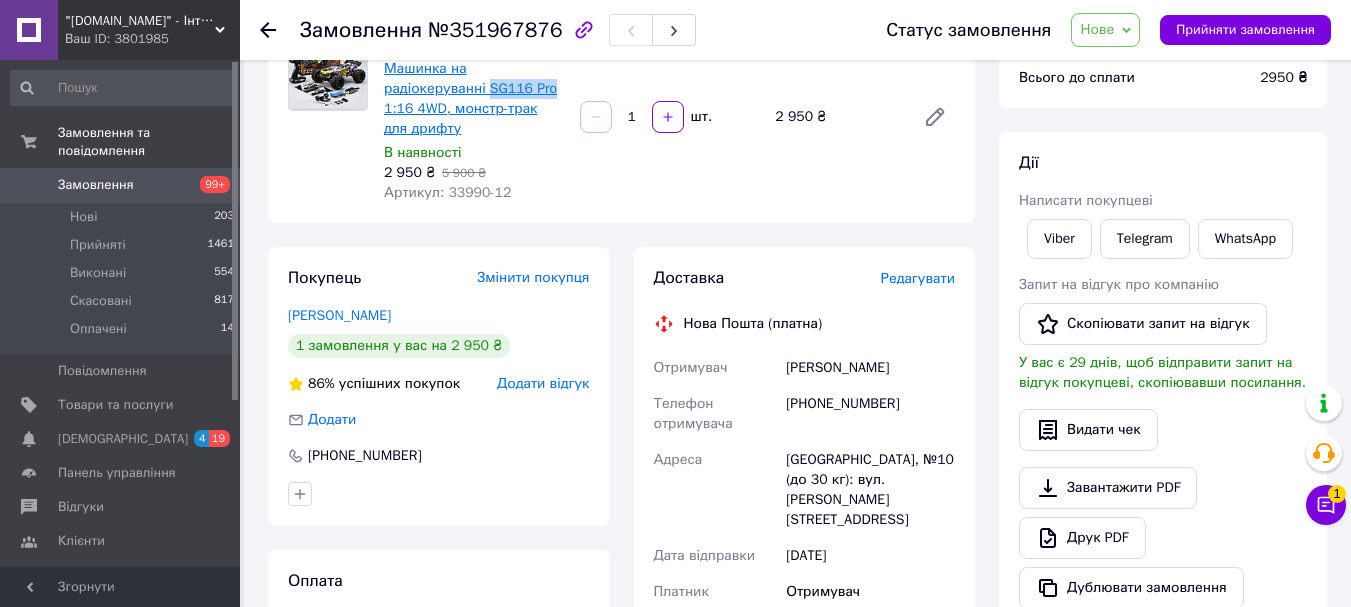 click on "- 50% Машинка на радіокеруванні SG116 Pro 1:16 4WD, монстр-трак для дрифту В наявності 2 950 ₴   5 900 ₴ Артикул: 33990-12" at bounding box center (474, 117) 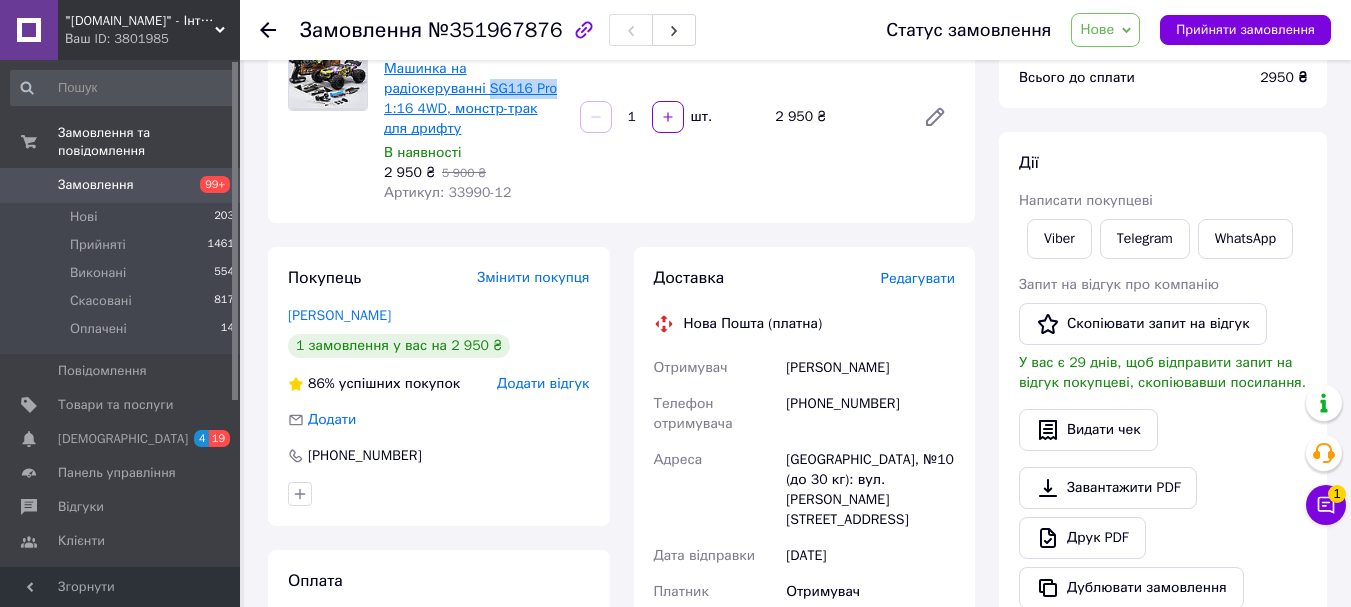 copy on "SG116 Pro" 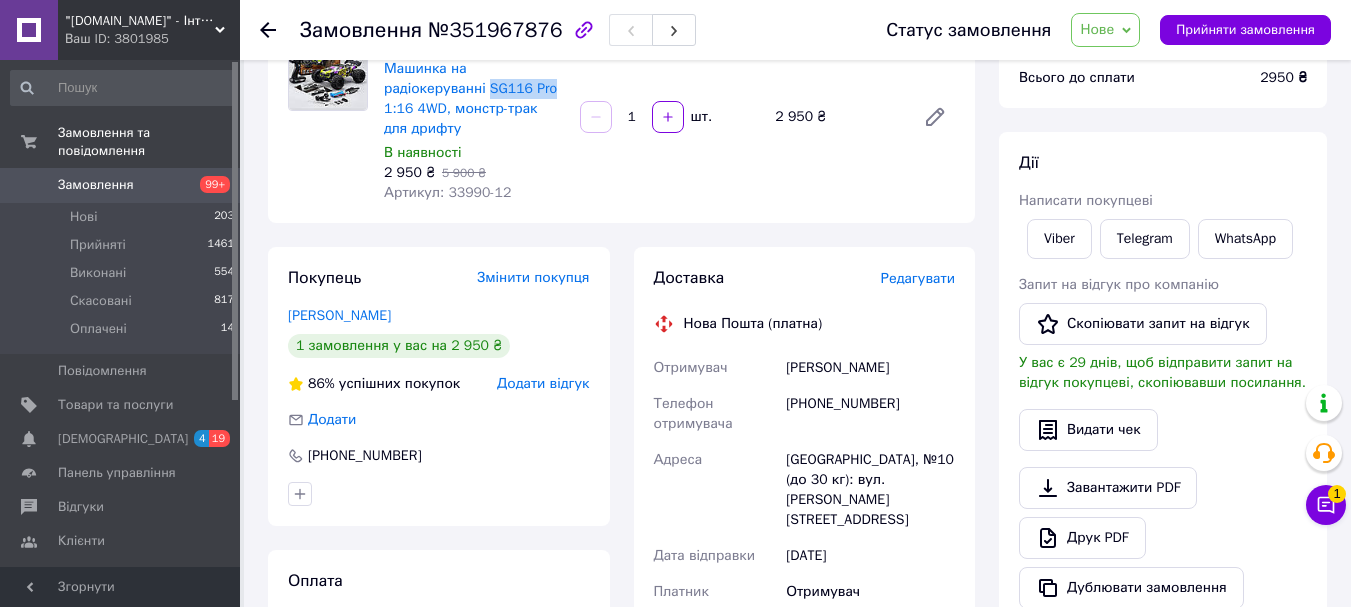 drag, startPoint x: 935, startPoint y: 367, endPoint x: 787, endPoint y: 357, distance: 148.33745 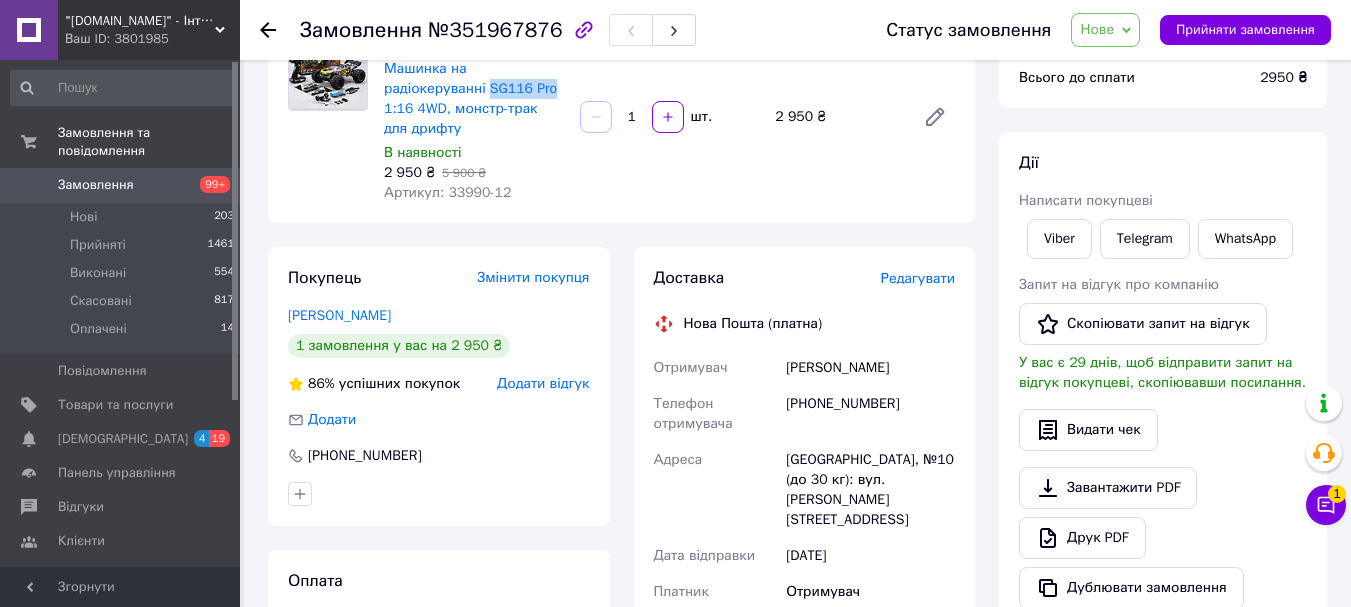 click on "[PERSON_NAME]" at bounding box center [870, 368] 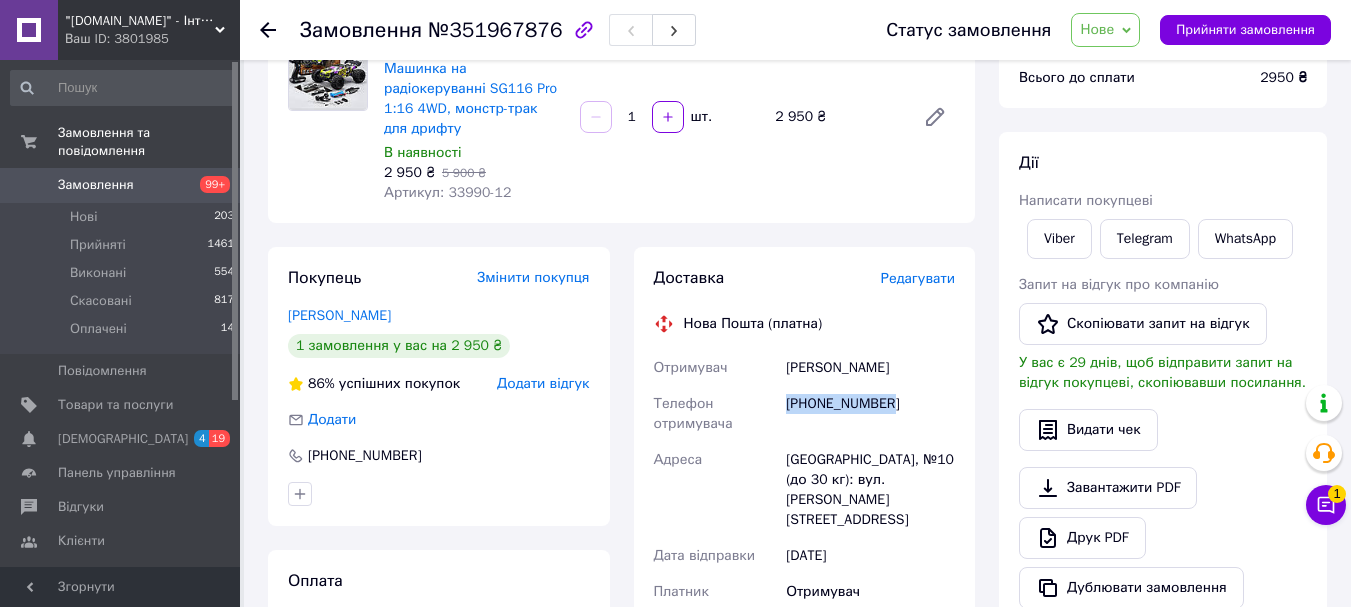 drag, startPoint x: 918, startPoint y: 403, endPoint x: 787, endPoint y: 404, distance: 131.00381 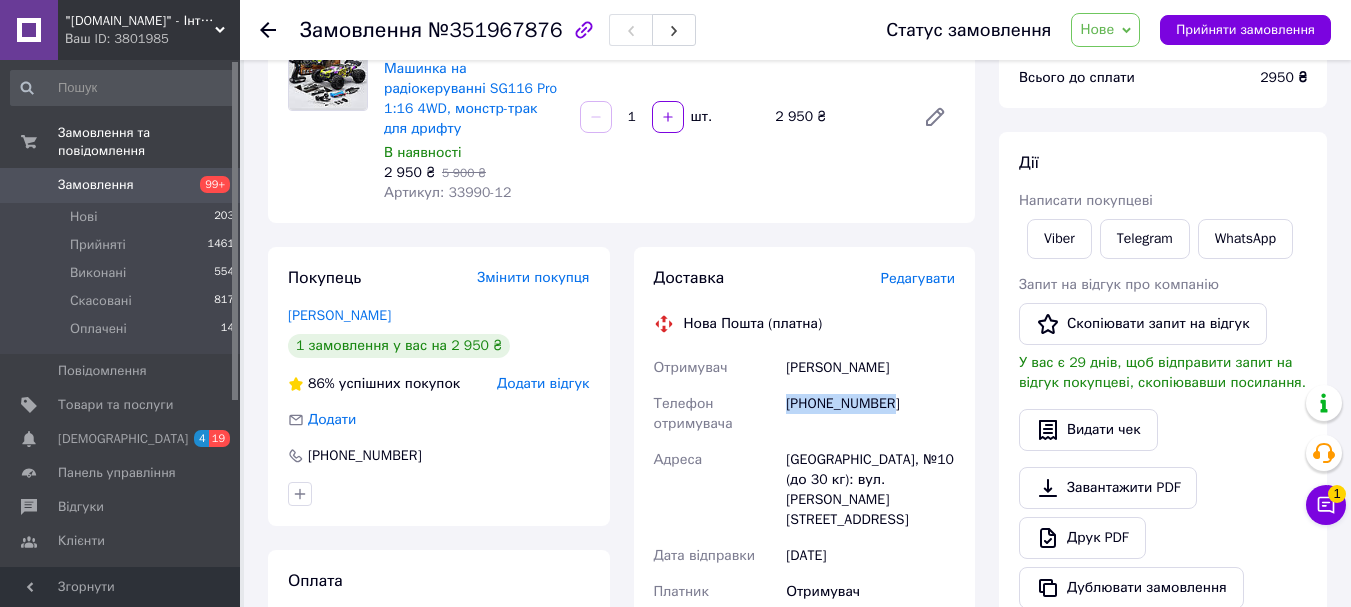 click on "[PHONE_NUMBER]" at bounding box center (870, 414) 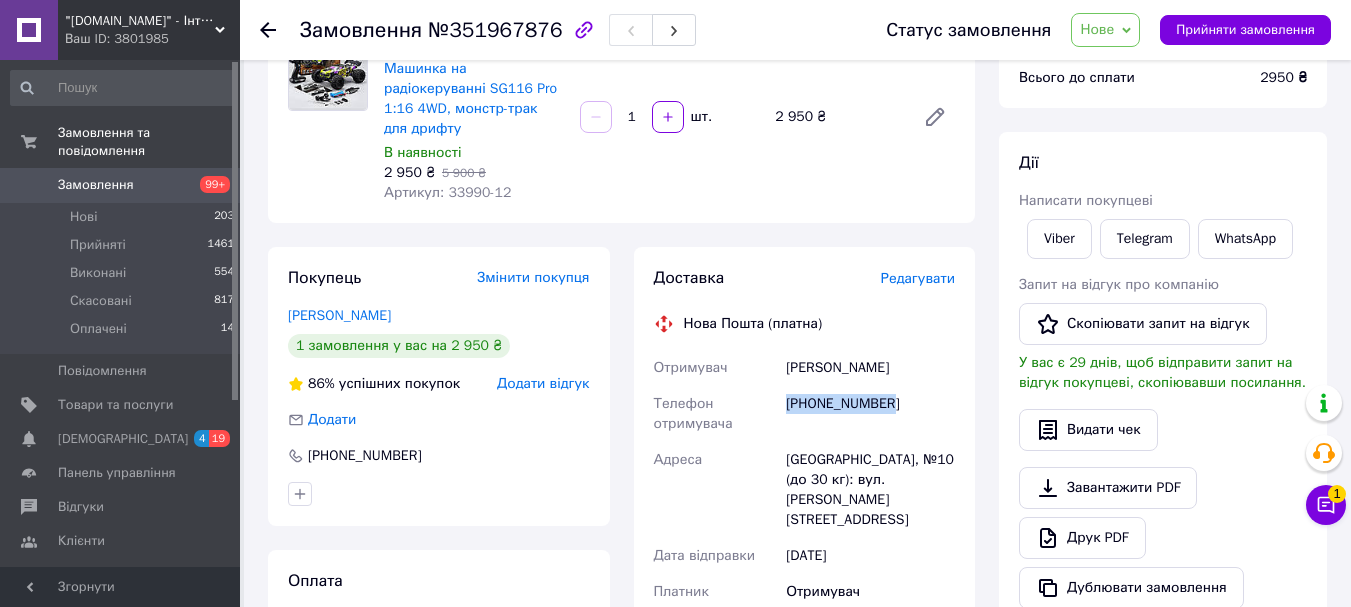 copy on "[PHONE_NUMBER]" 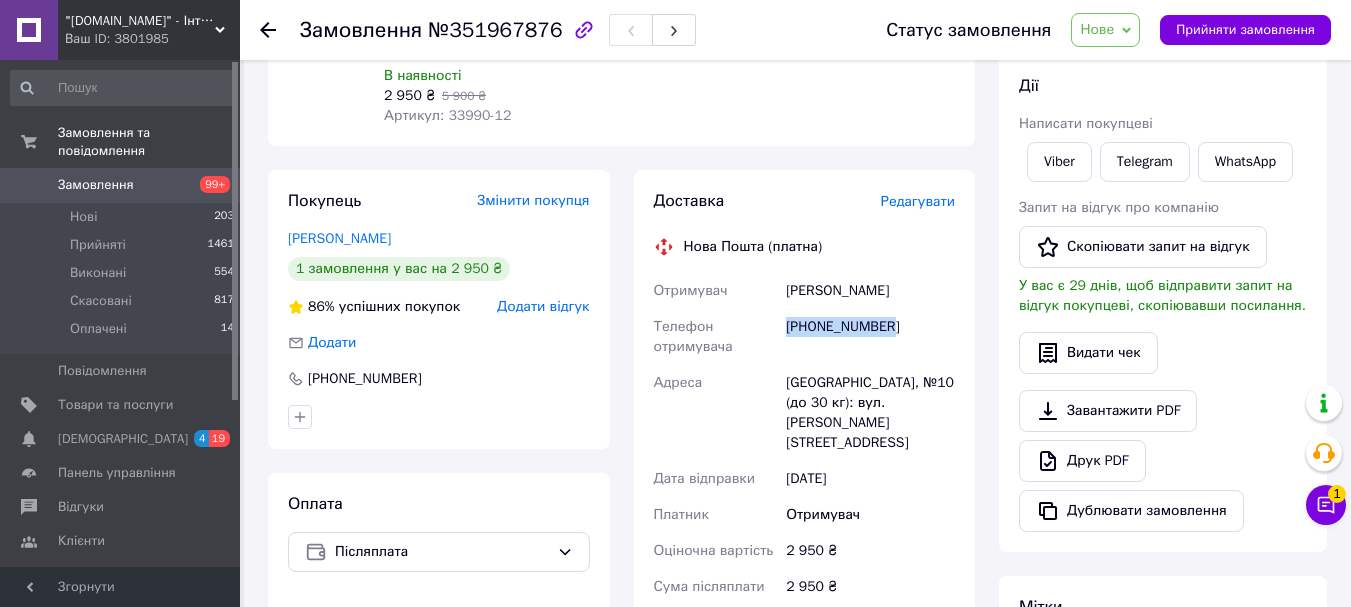 scroll, scrollTop: 300, scrollLeft: 0, axis: vertical 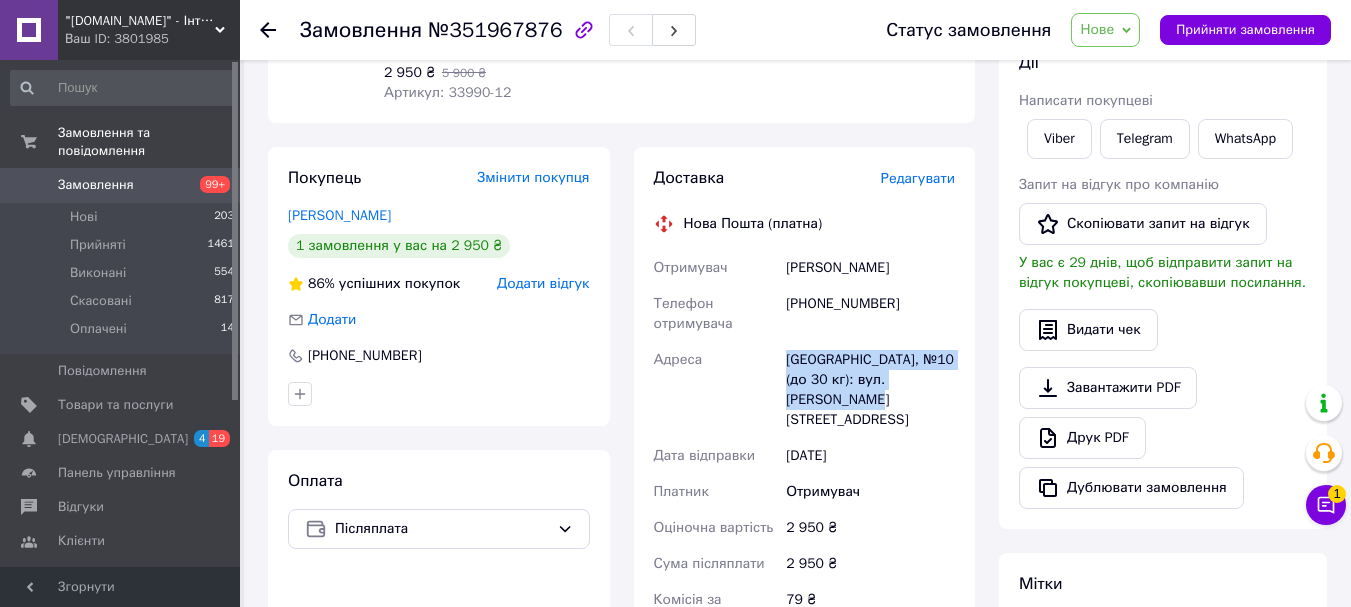 drag, startPoint x: 783, startPoint y: 361, endPoint x: 877, endPoint y: 411, distance: 106.47065 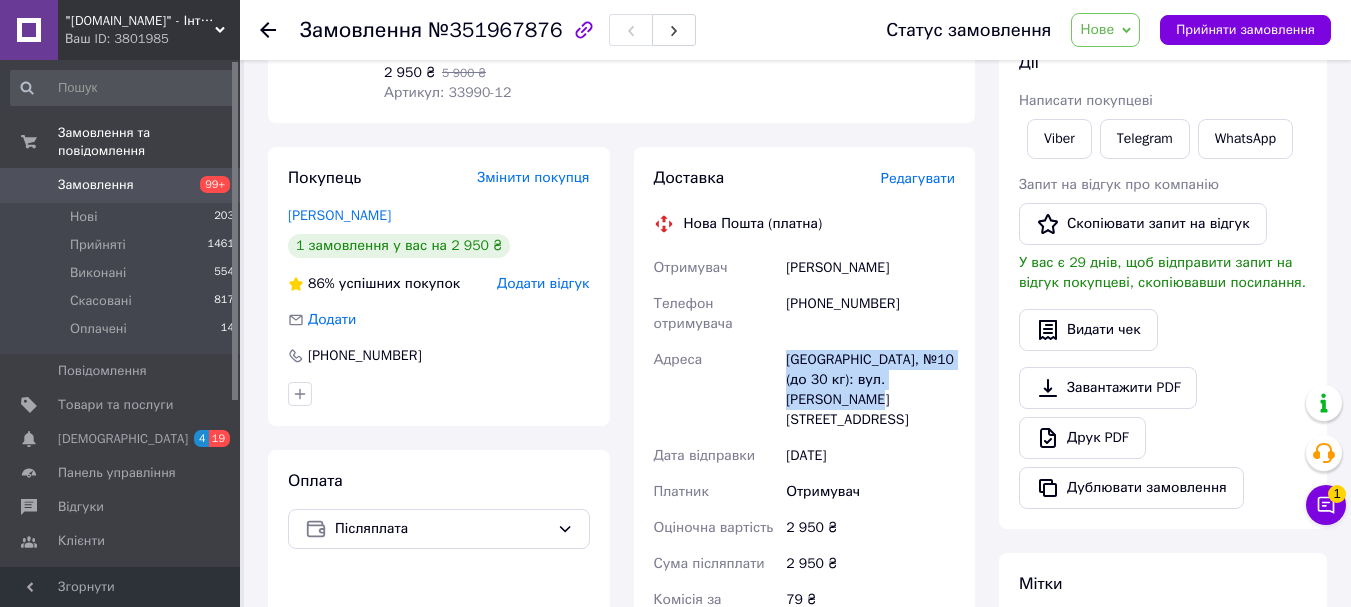 copy on "Адреса Тернопіль, №10 (до 30 кг): вул. [PERSON_NAME][STREET_ADDRESS]" 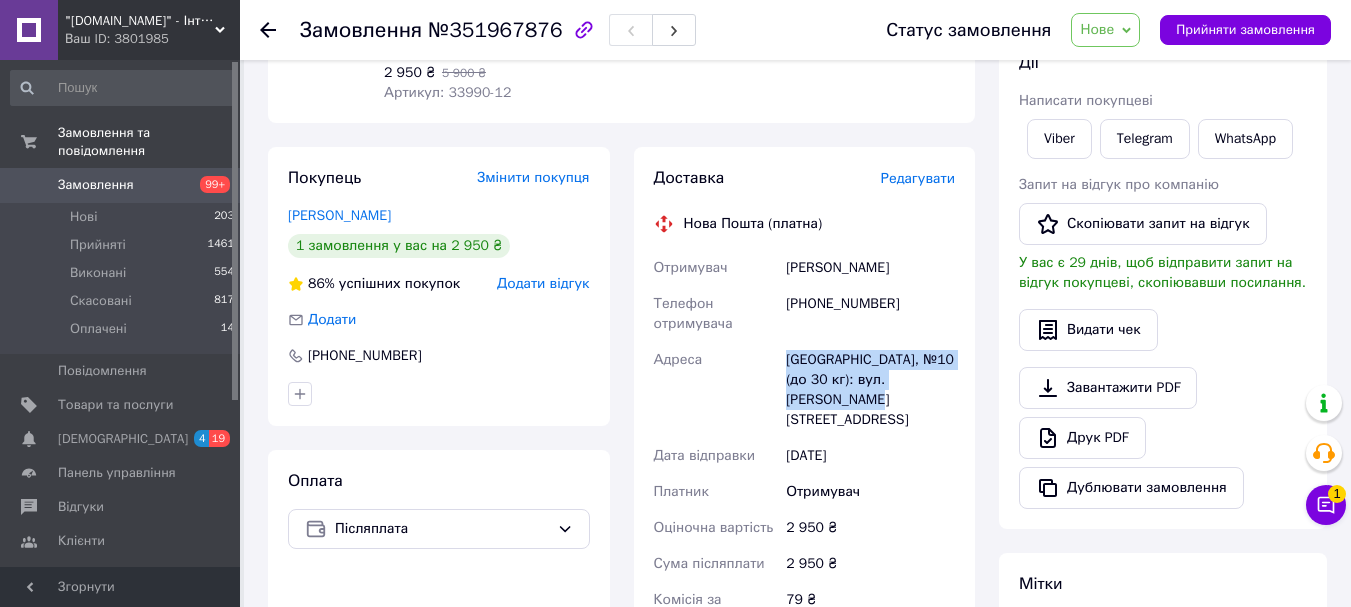 click on "Нове" at bounding box center (1097, 29) 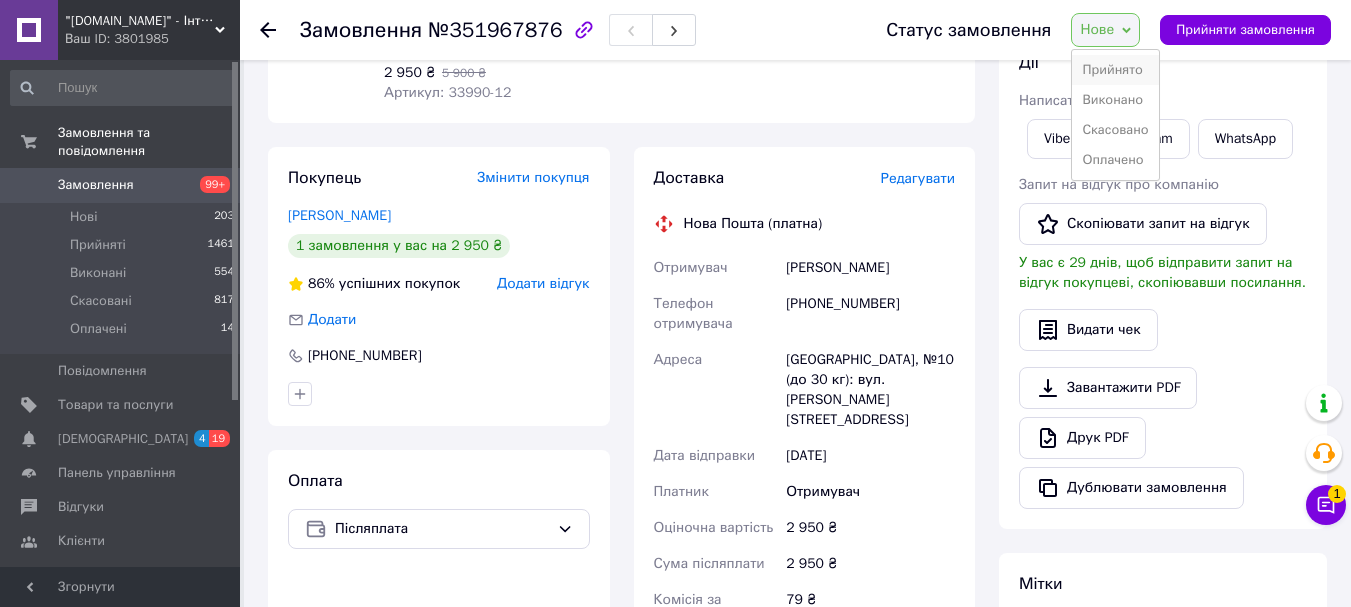 click on "Прийнято" at bounding box center (1115, 70) 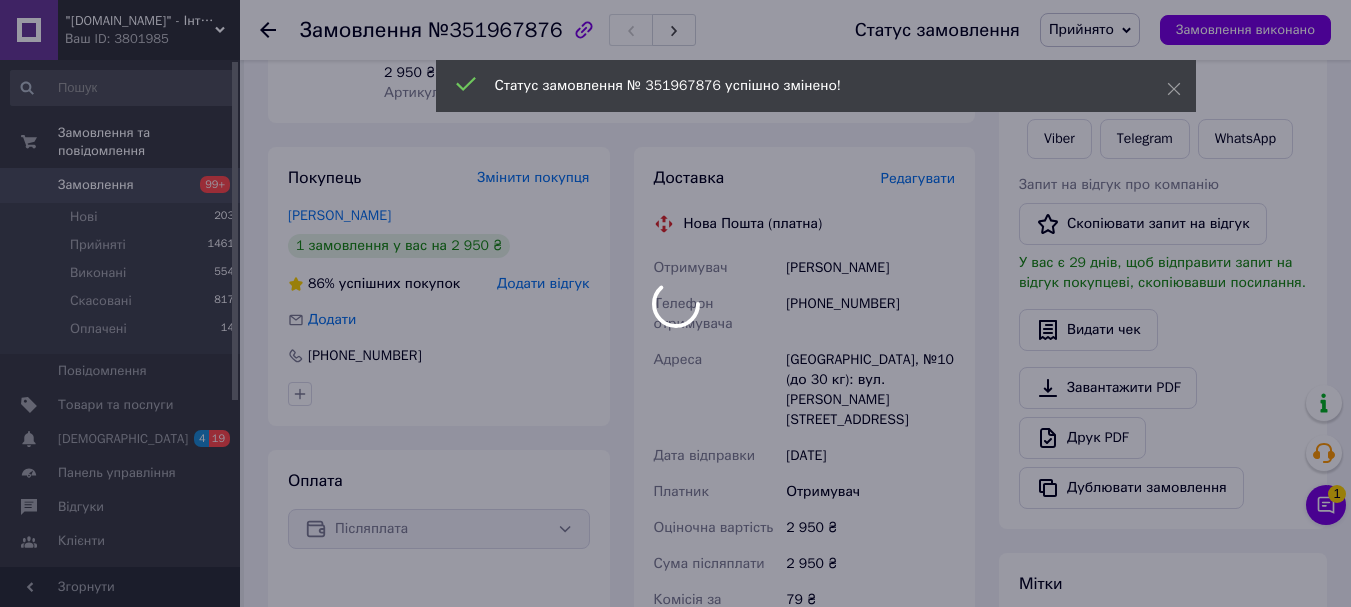click at bounding box center (675, 303) 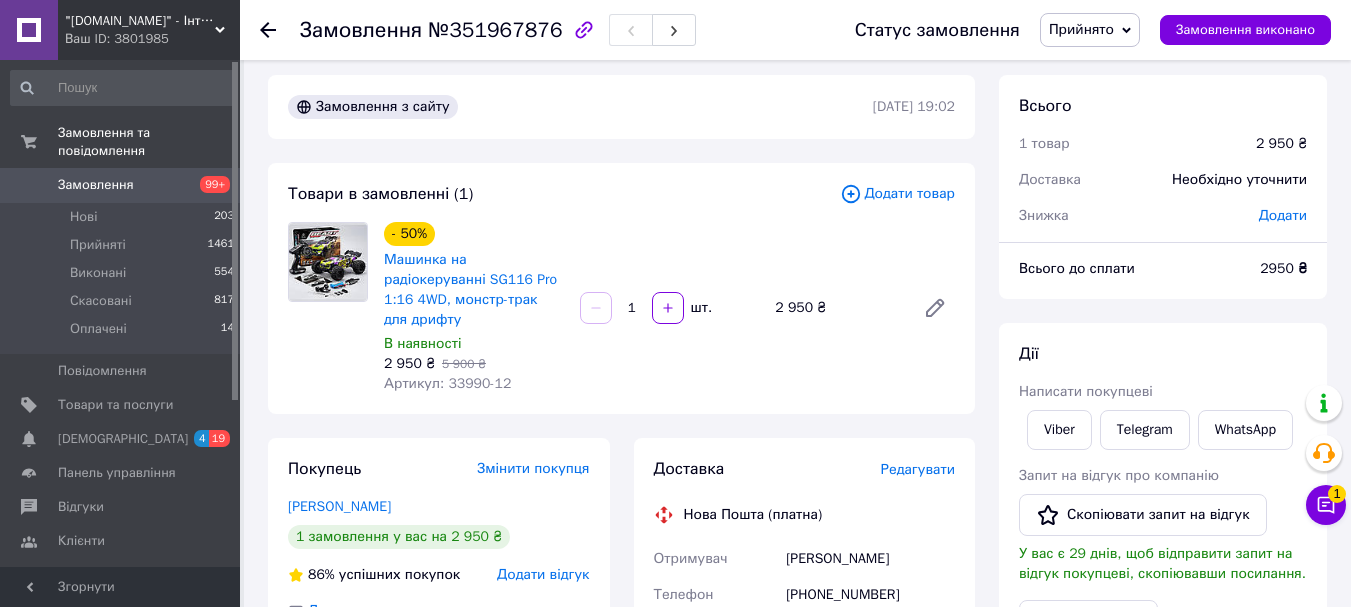 scroll, scrollTop: 0, scrollLeft: 0, axis: both 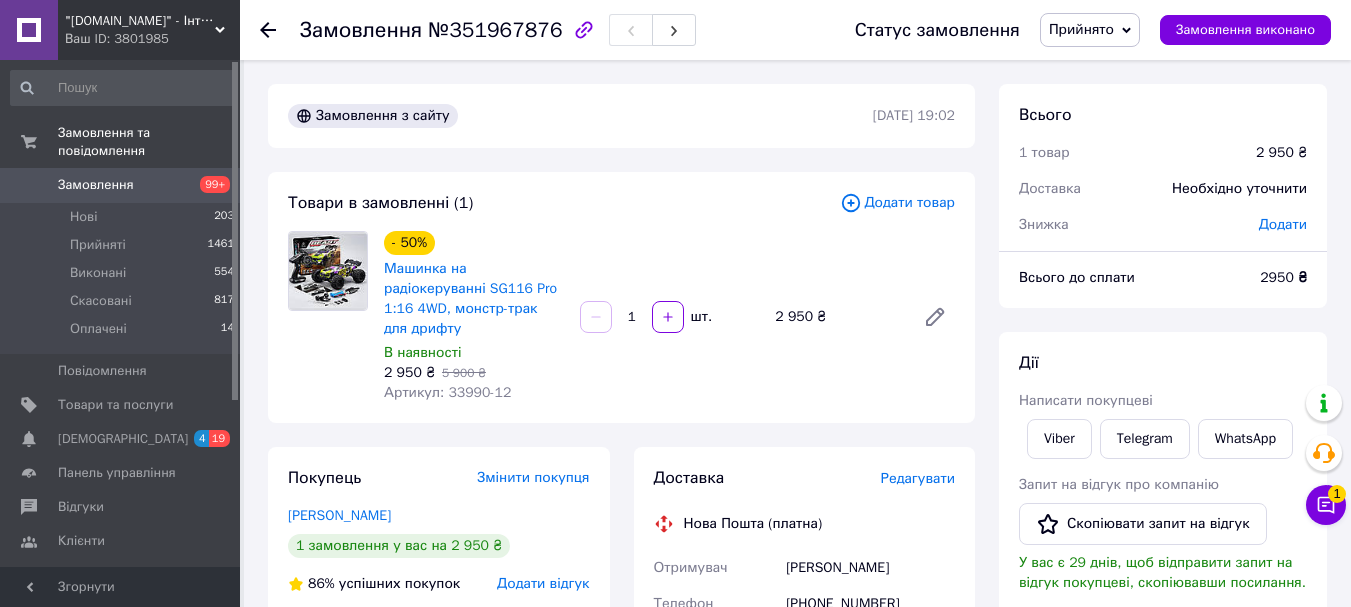 click 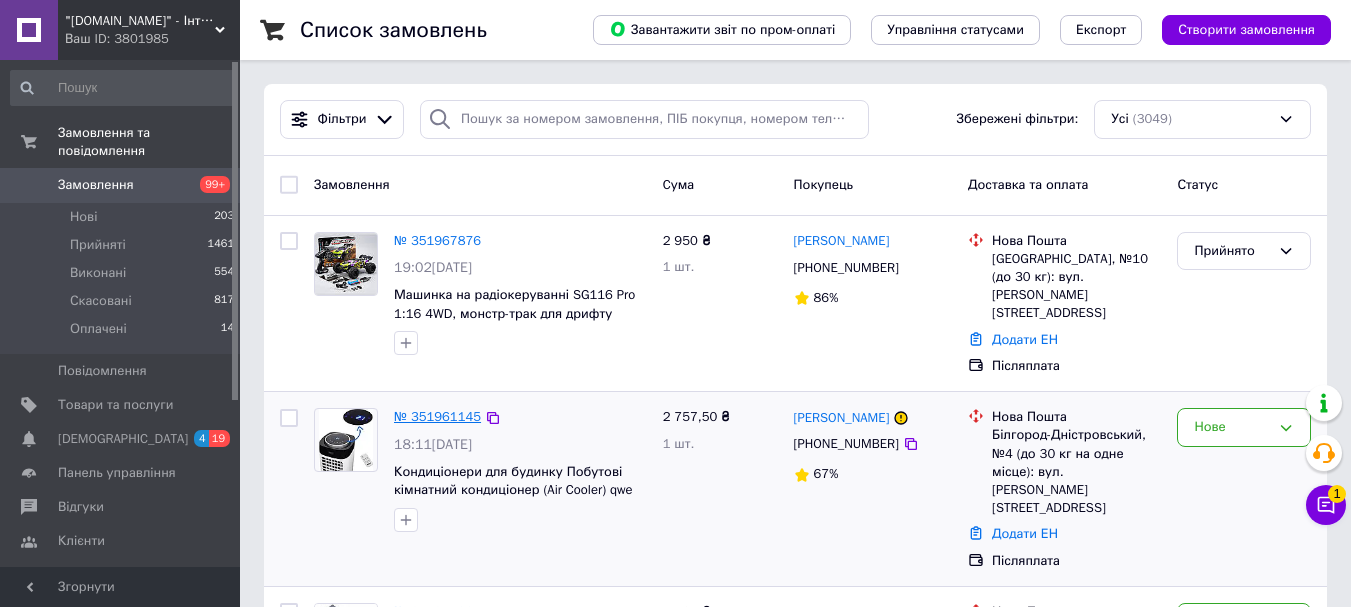 click on "№ 351961145" at bounding box center [437, 416] 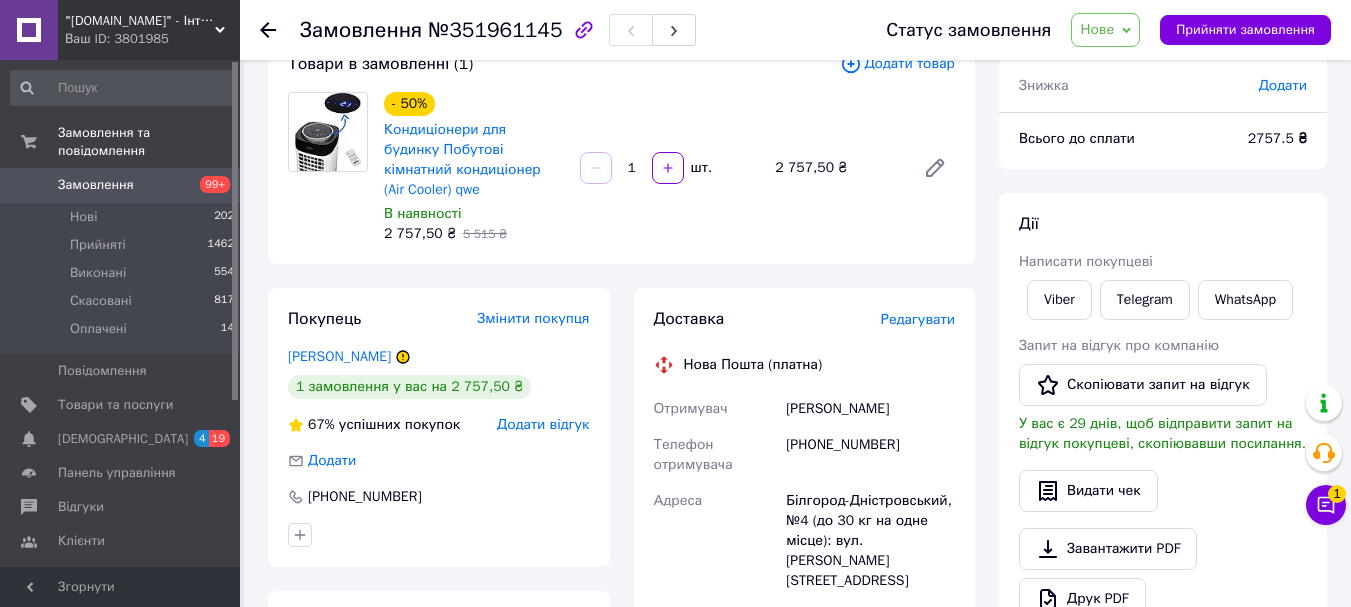 scroll, scrollTop: 200, scrollLeft: 0, axis: vertical 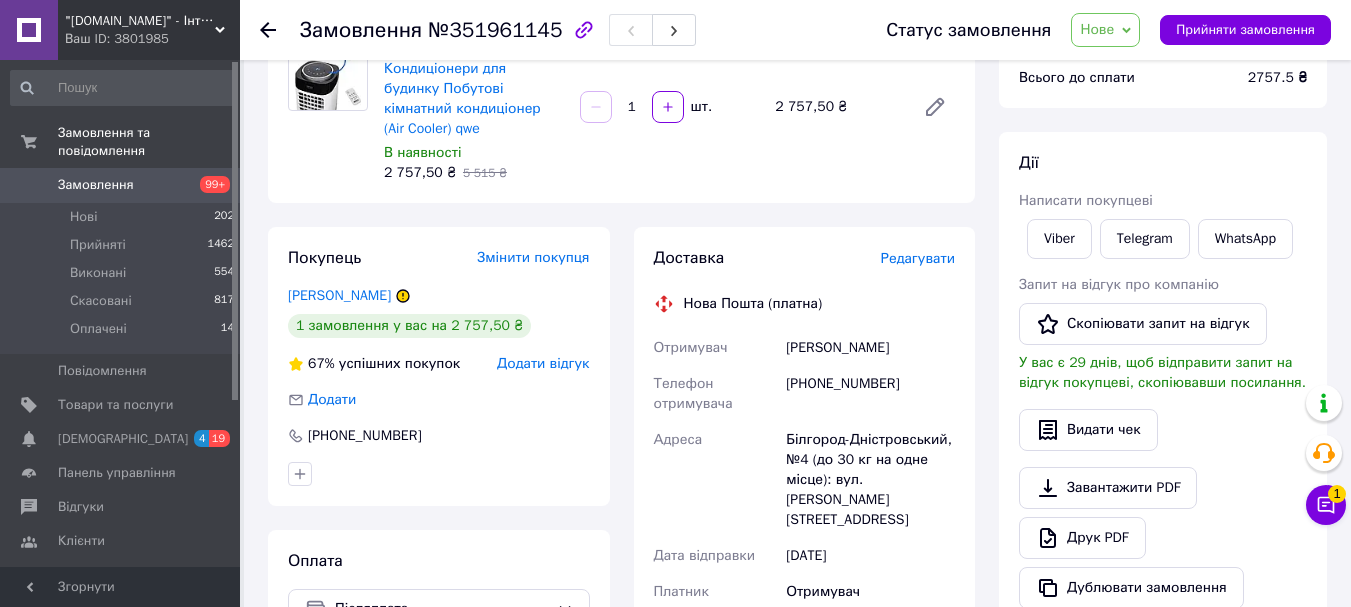 drag, startPoint x: 883, startPoint y: 348, endPoint x: 788, endPoint y: 344, distance: 95.084175 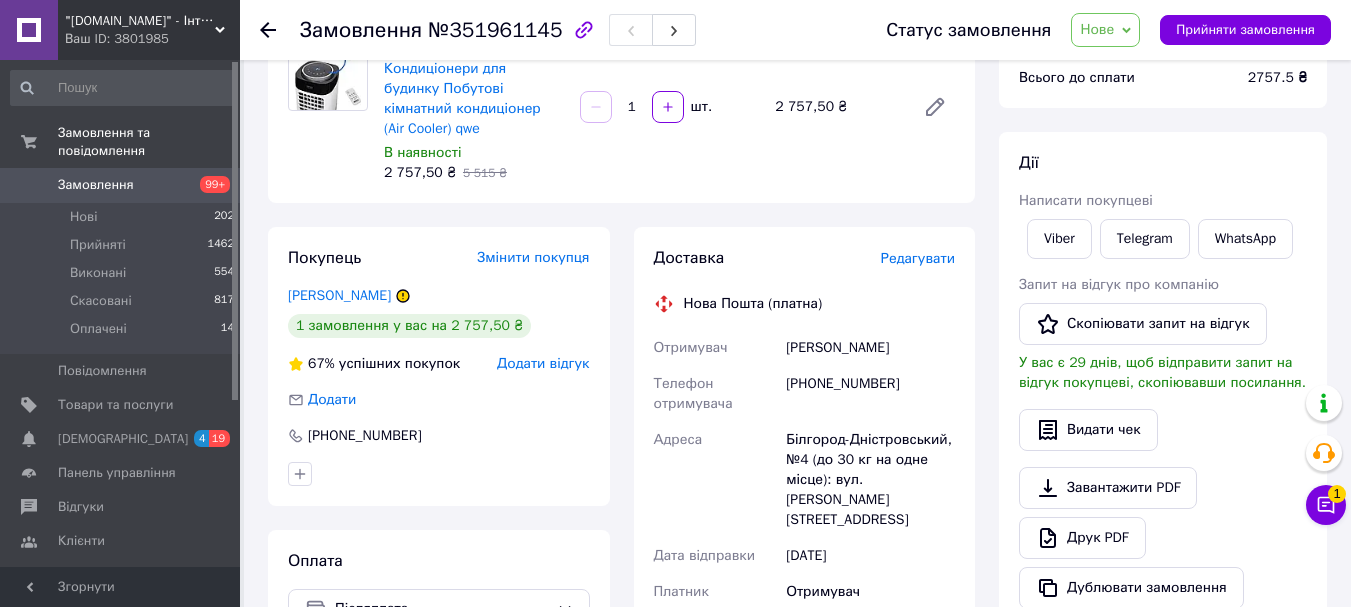 copy on "[PERSON_NAME]" 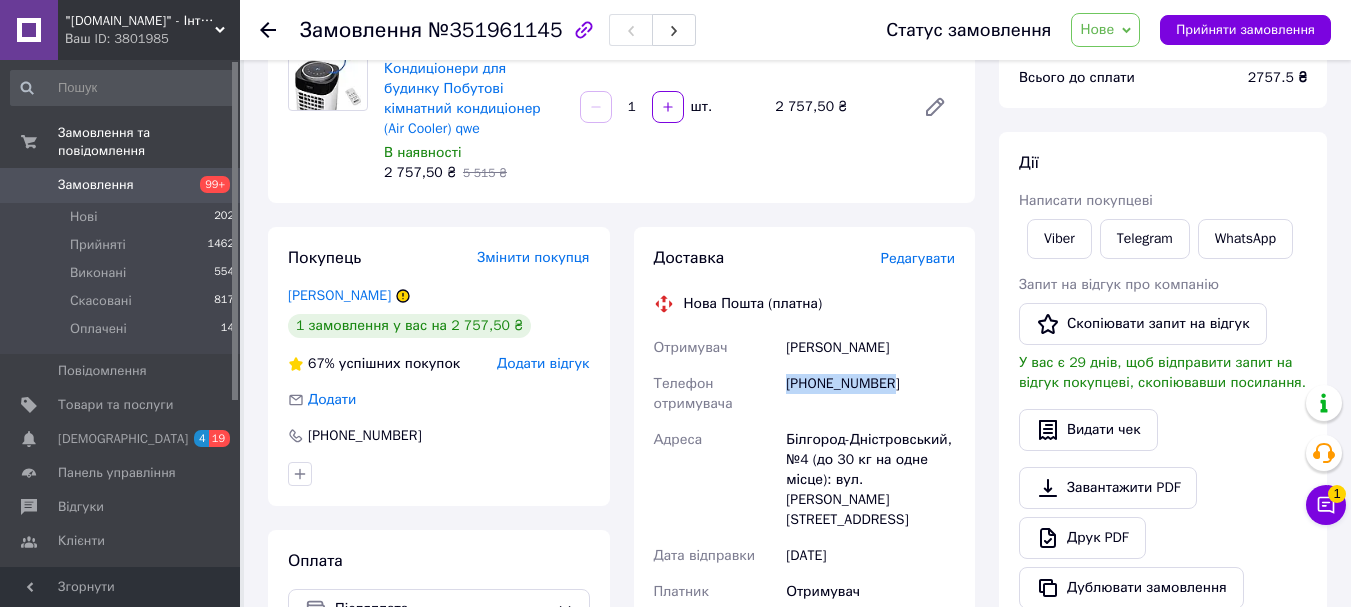 drag, startPoint x: 904, startPoint y: 389, endPoint x: 787, endPoint y: 381, distance: 117.273186 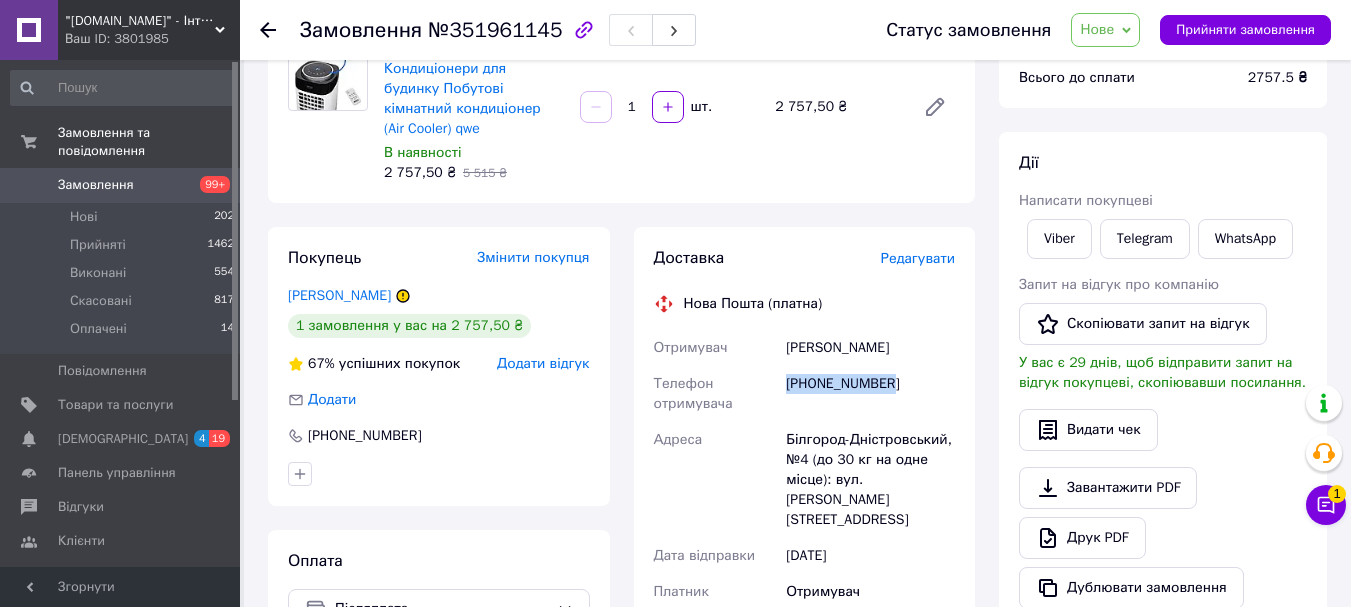 copy on "[PHONE_NUMBER]" 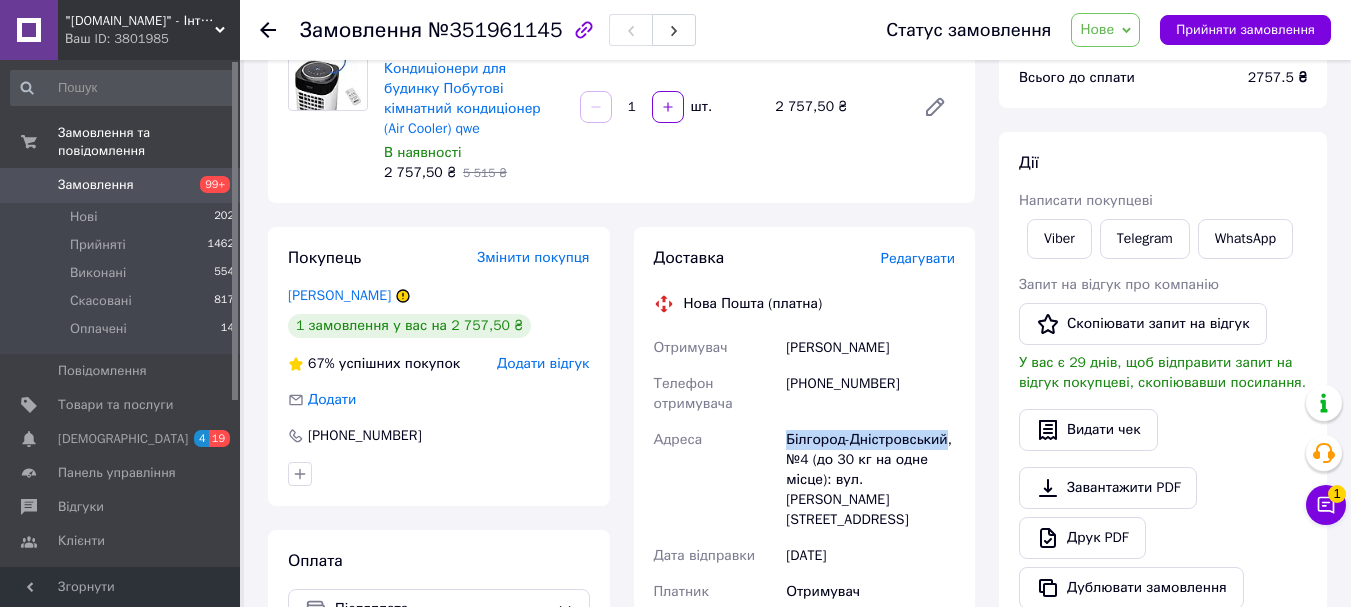 drag, startPoint x: 784, startPoint y: 439, endPoint x: 939, endPoint y: 446, distance: 155.15799 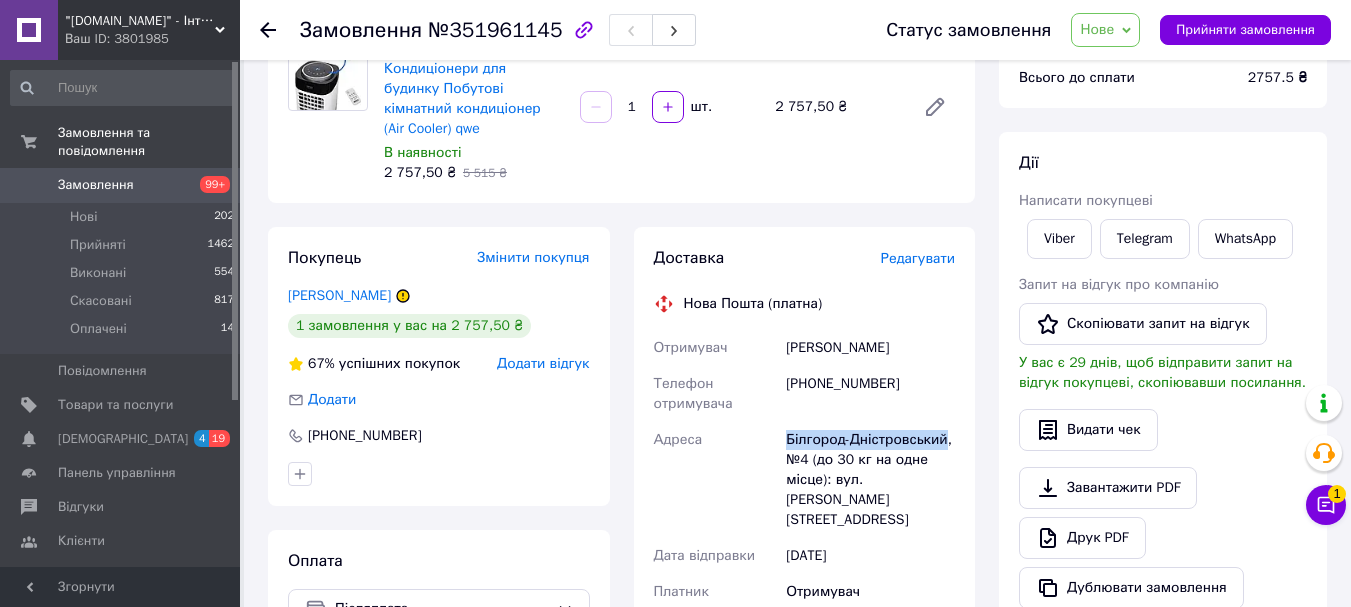 click on "Білгород-Дністровський, №4 (до 30 кг на одне місце): вул. [PERSON_NAME][STREET_ADDRESS]" at bounding box center [870, 480] 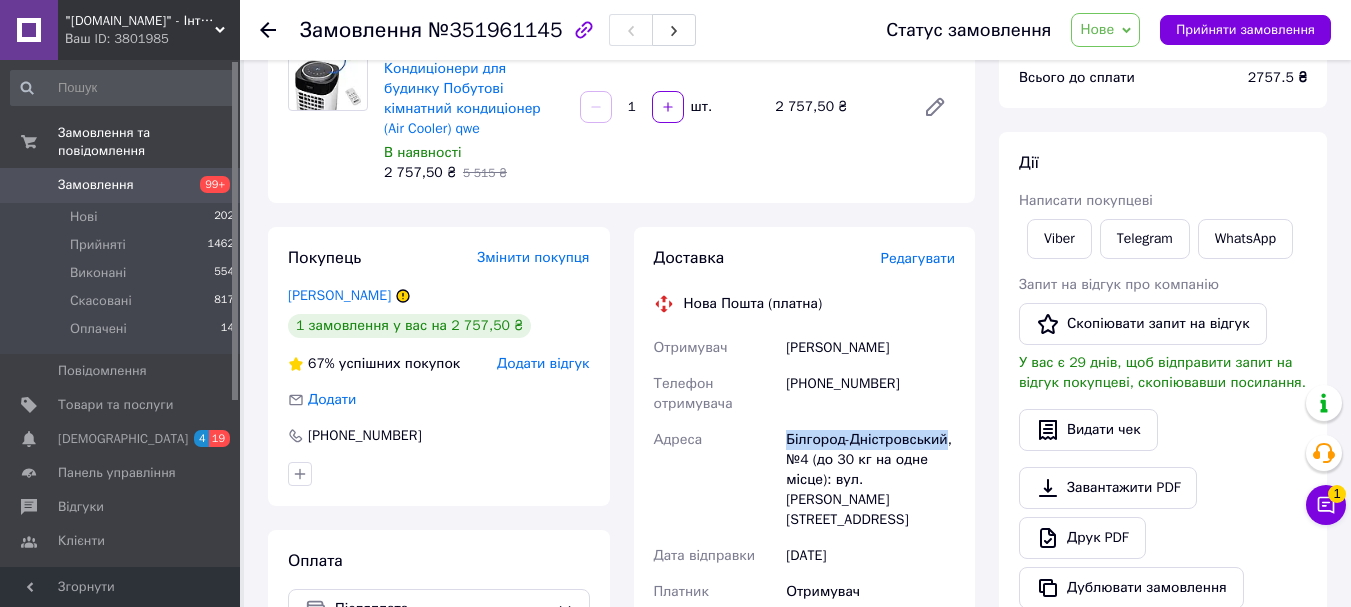 copy on "Білгород-Дністровський" 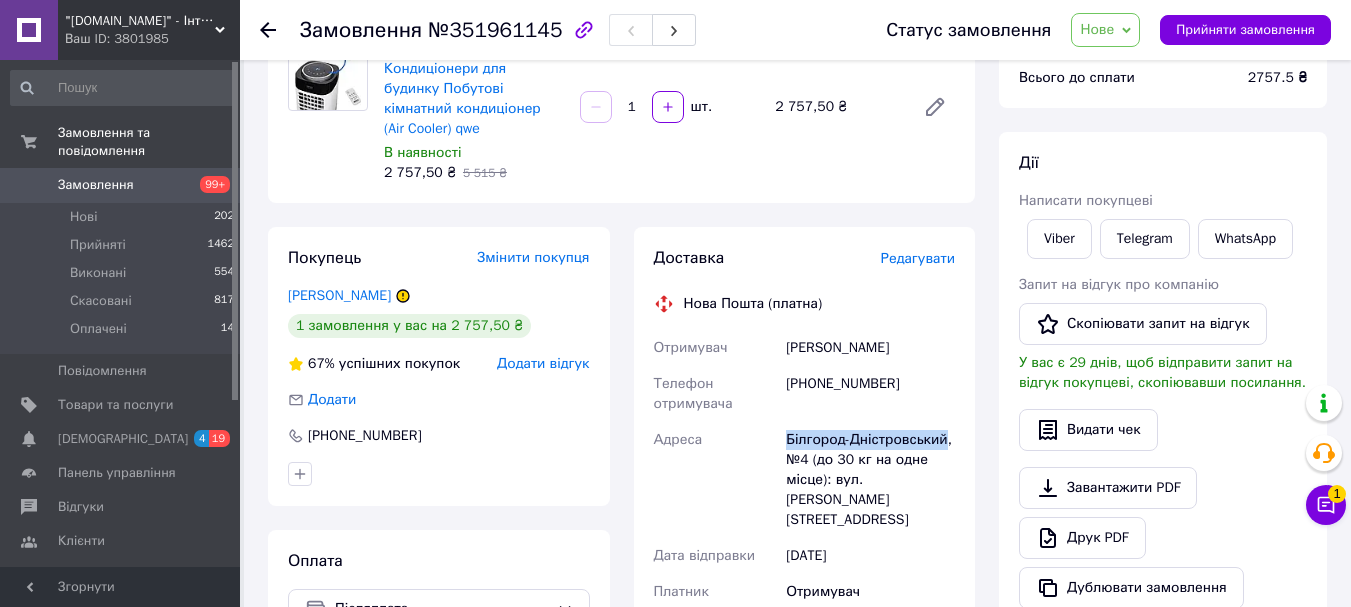 click on "Нове" at bounding box center (1097, 29) 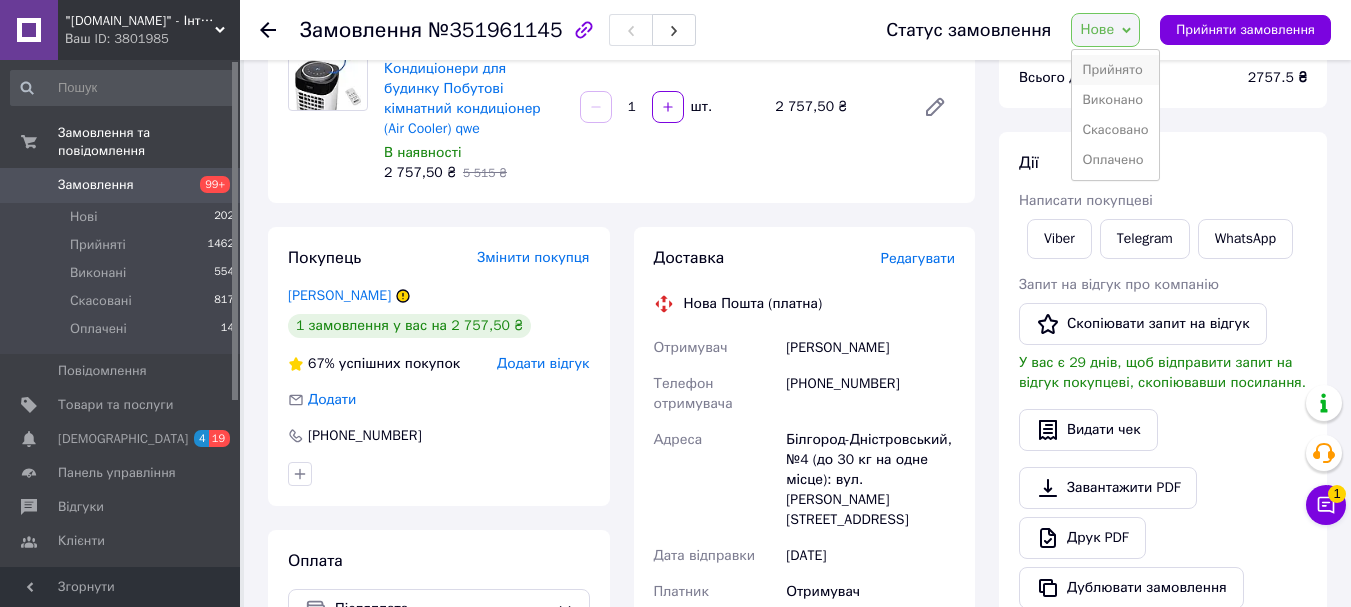 click on "Прийнято" at bounding box center [1115, 70] 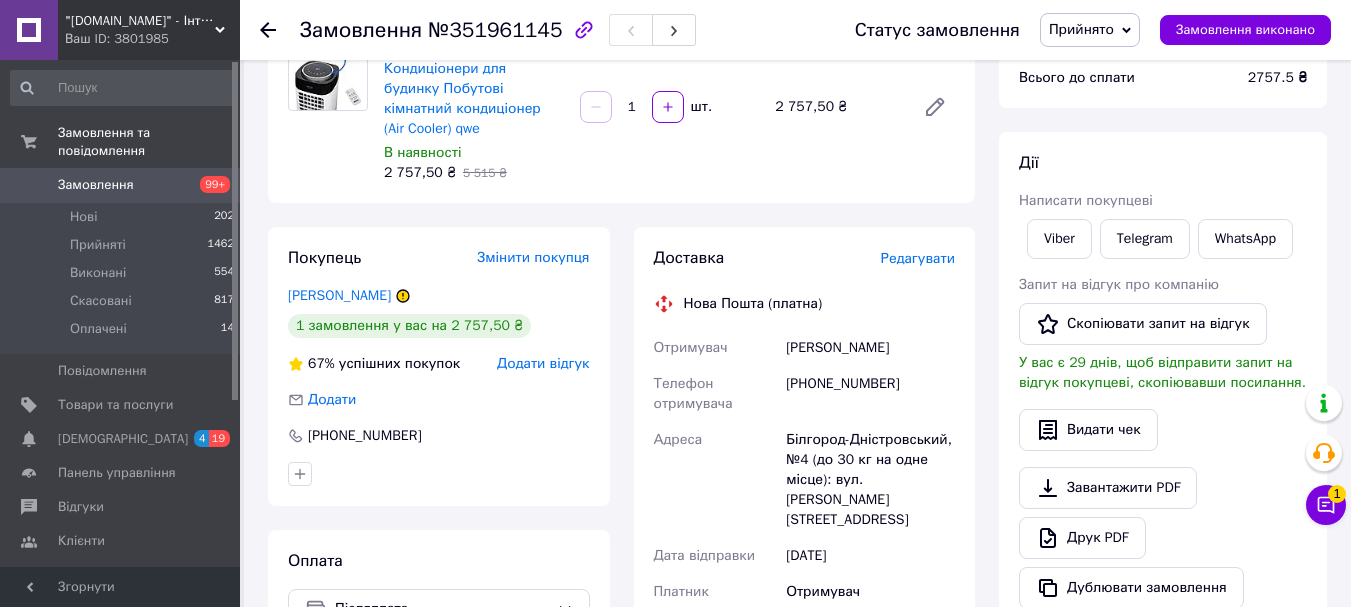 click 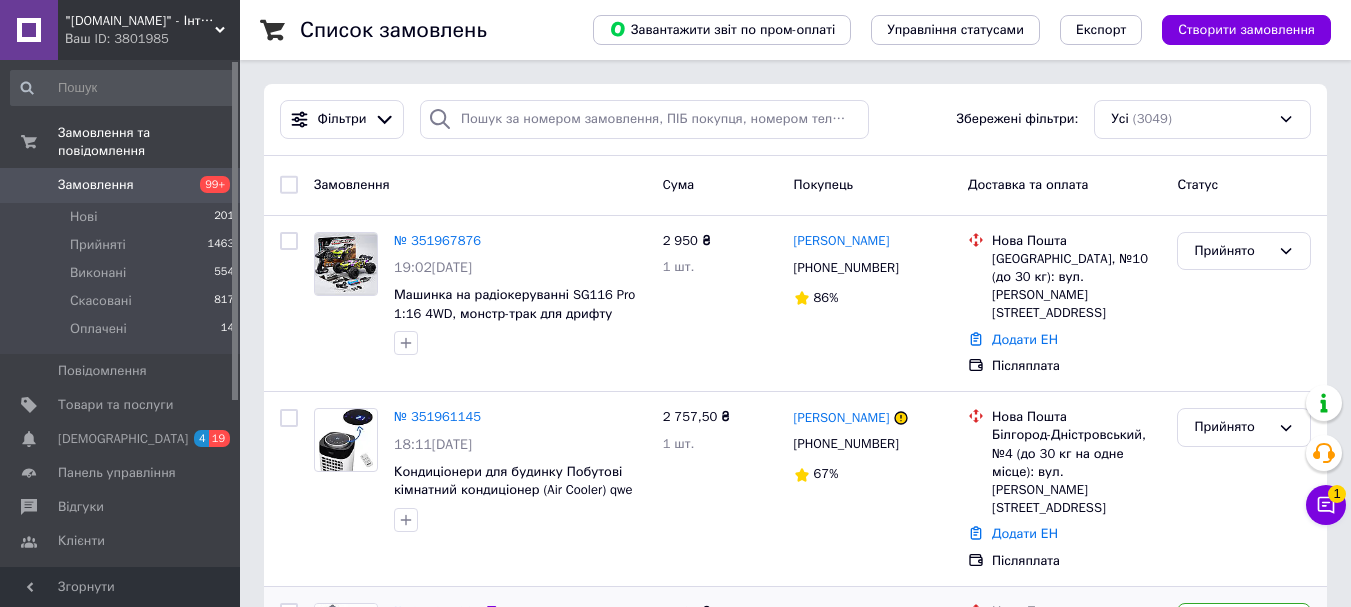 scroll, scrollTop: 200, scrollLeft: 0, axis: vertical 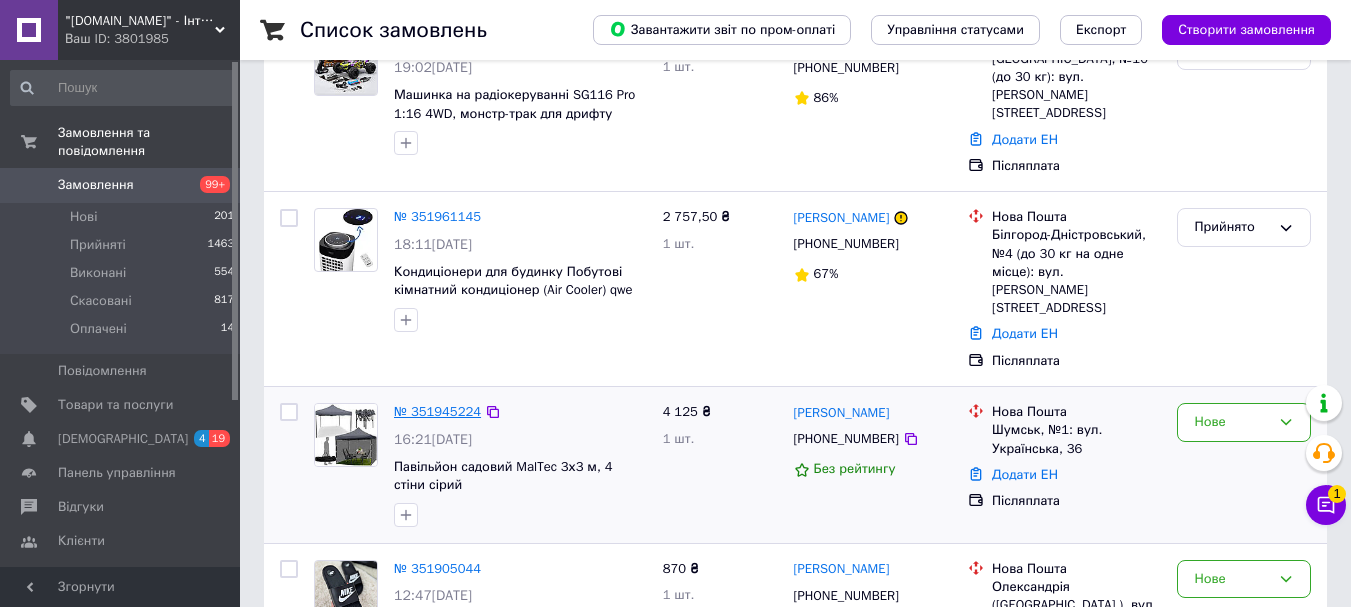 click on "№ 351945224" at bounding box center (437, 411) 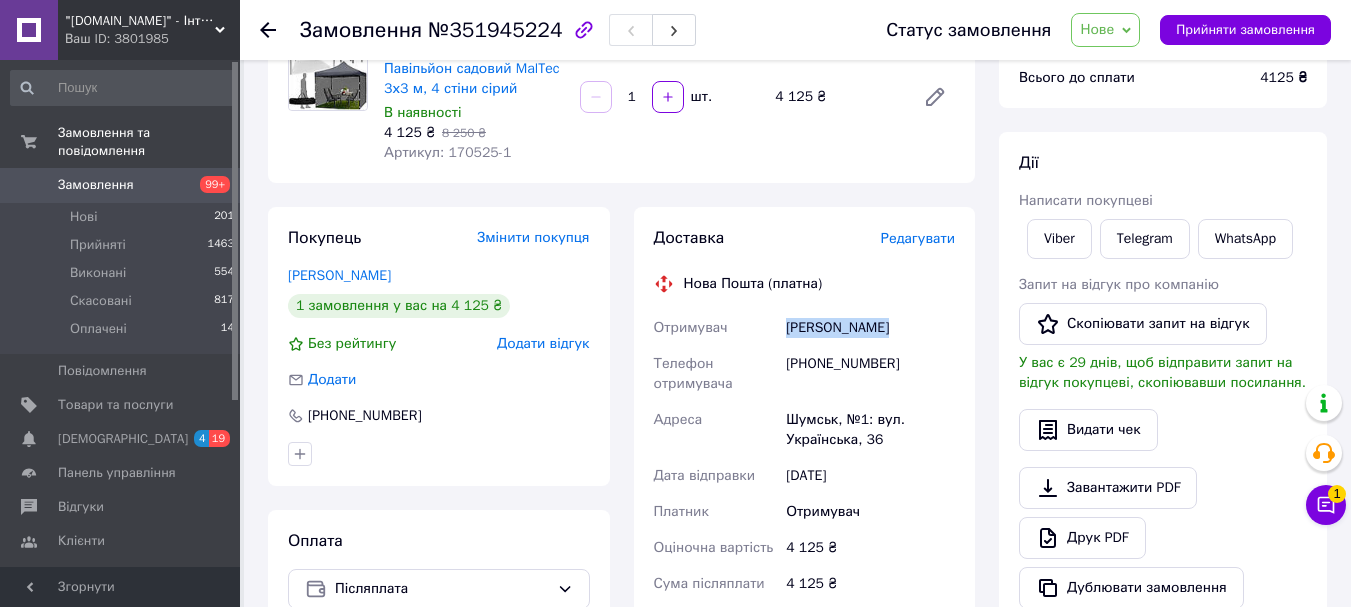 drag, startPoint x: 898, startPoint y: 331, endPoint x: 788, endPoint y: 330, distance: 110.00455 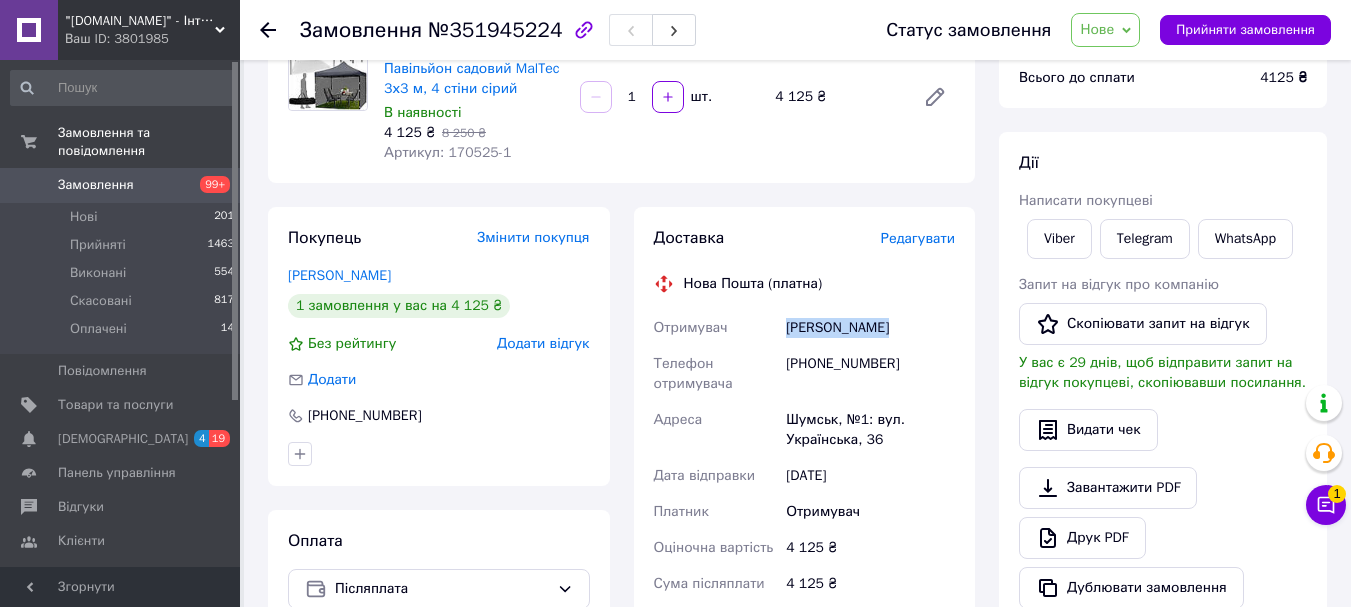 click on "[PERSON_NAME]" at bounding box center (870, 328) 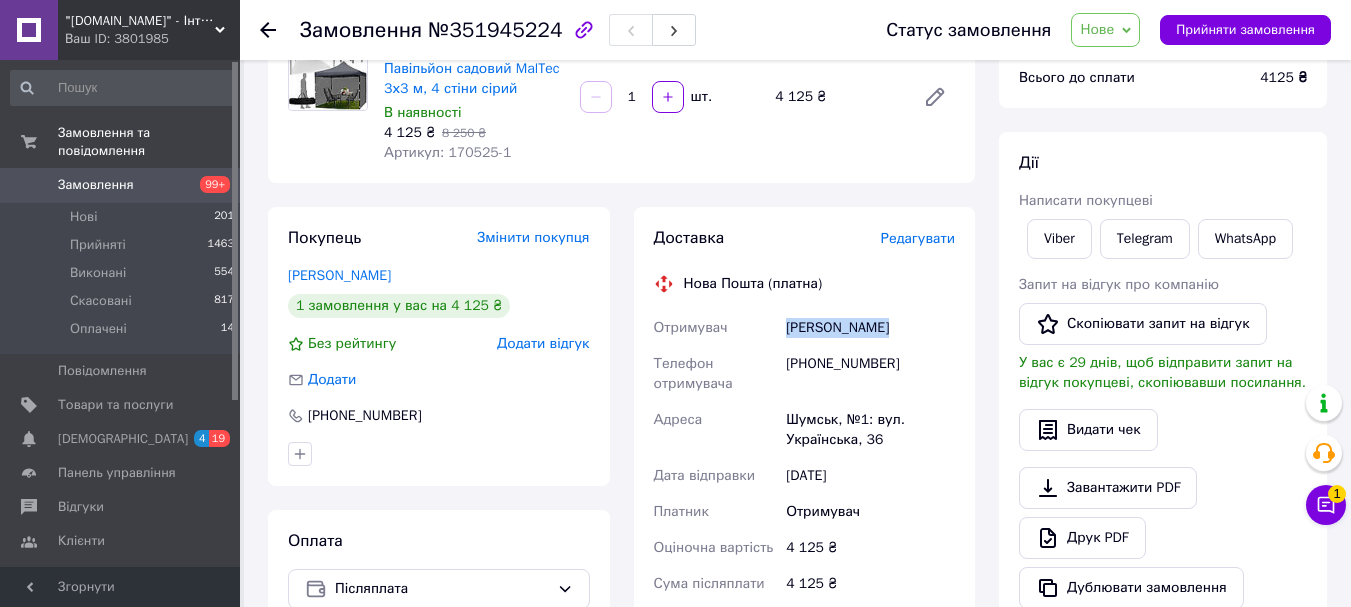 copy on "[PERSON_NAME]" 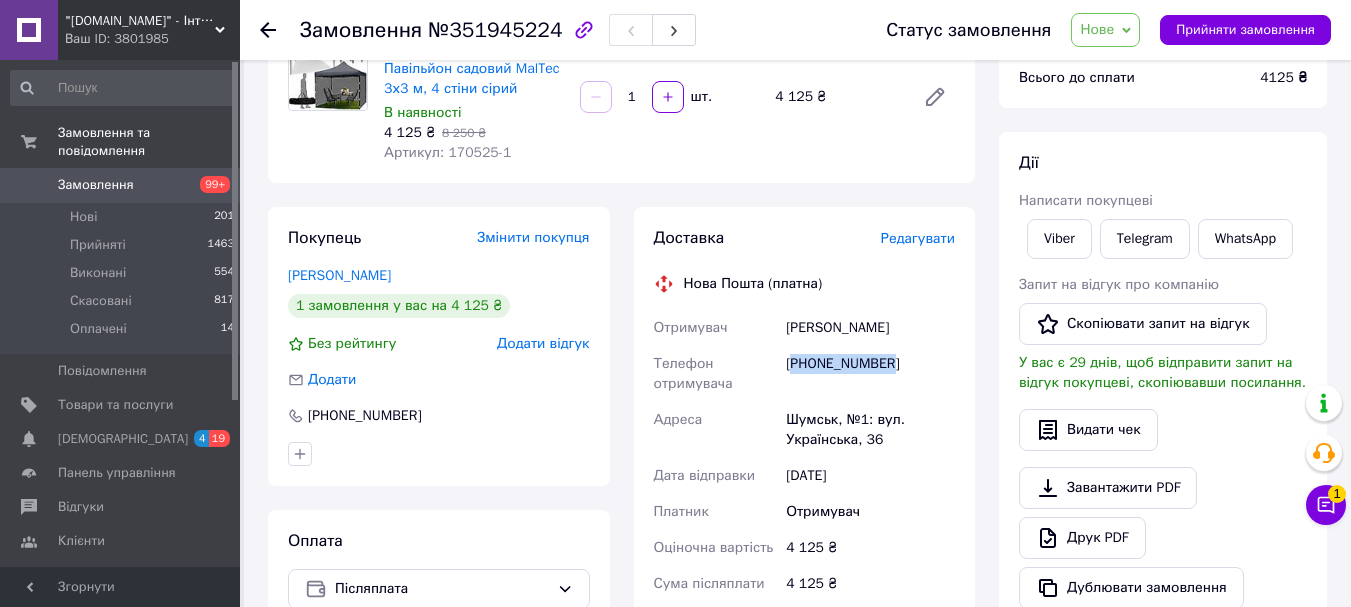 drag, startPoint x: 908, startPoint y: 367, endPoint x: 791, endPoint y: 372, distance: 117.10679 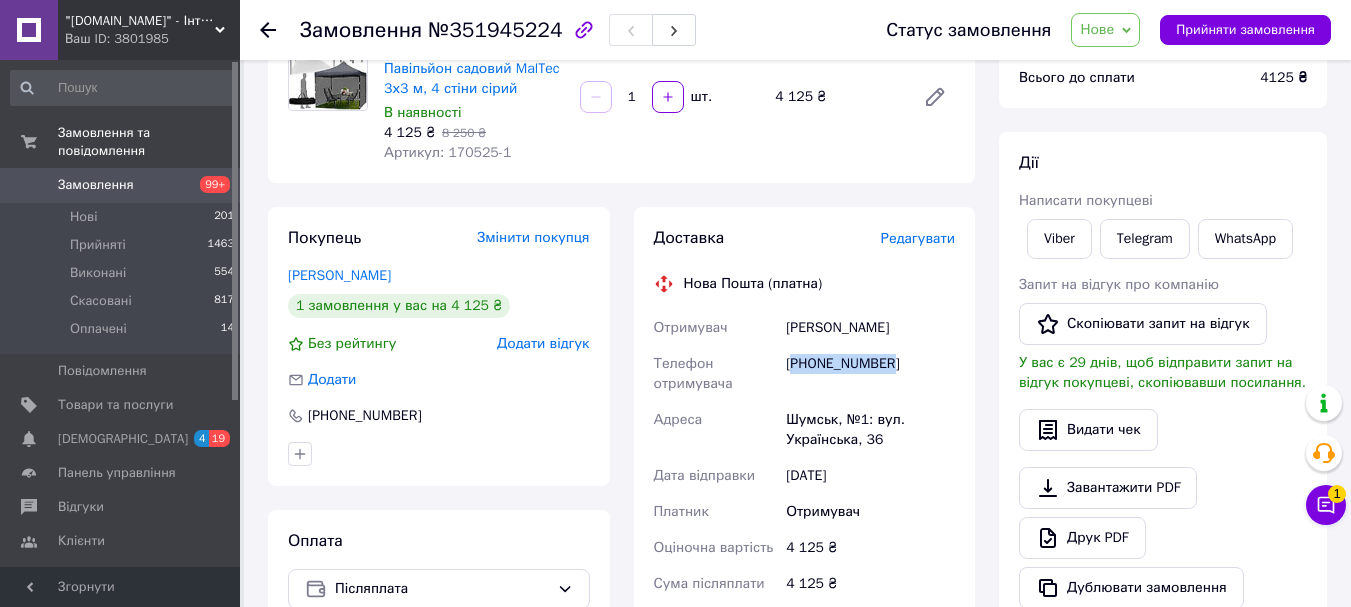 copy on "380984498816" 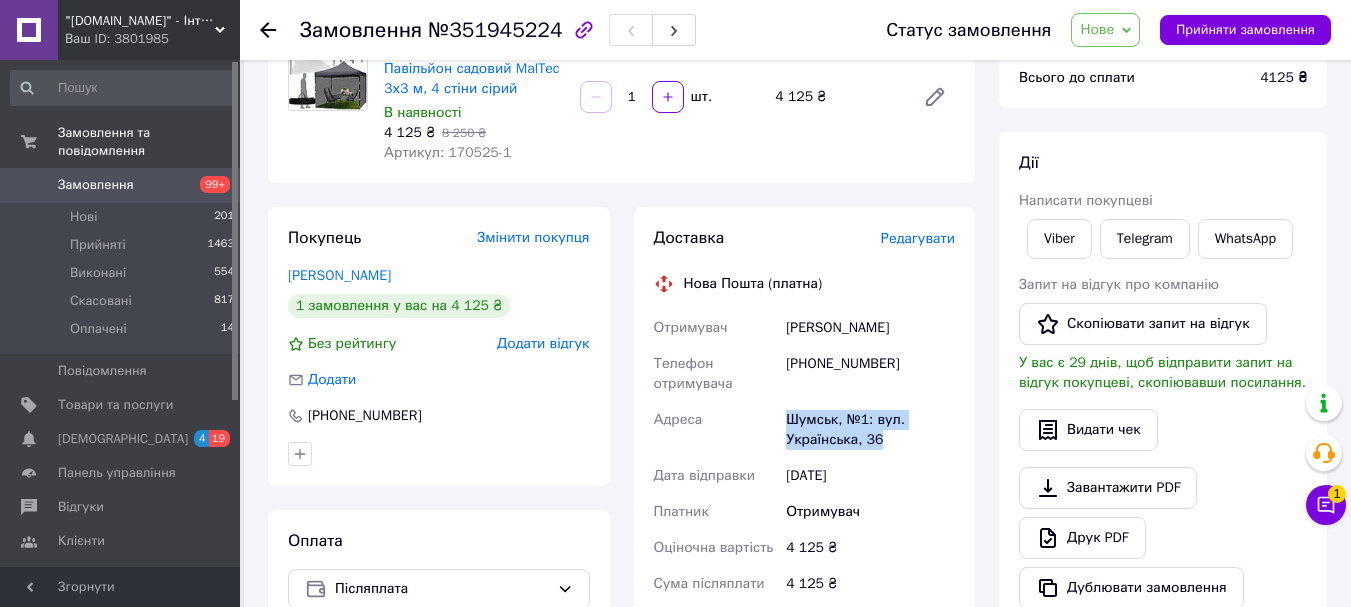 drag, startPoint x: 782, startPoint y: 427, endPoint x: 890, endPoint y: 452, distance: 110.85576 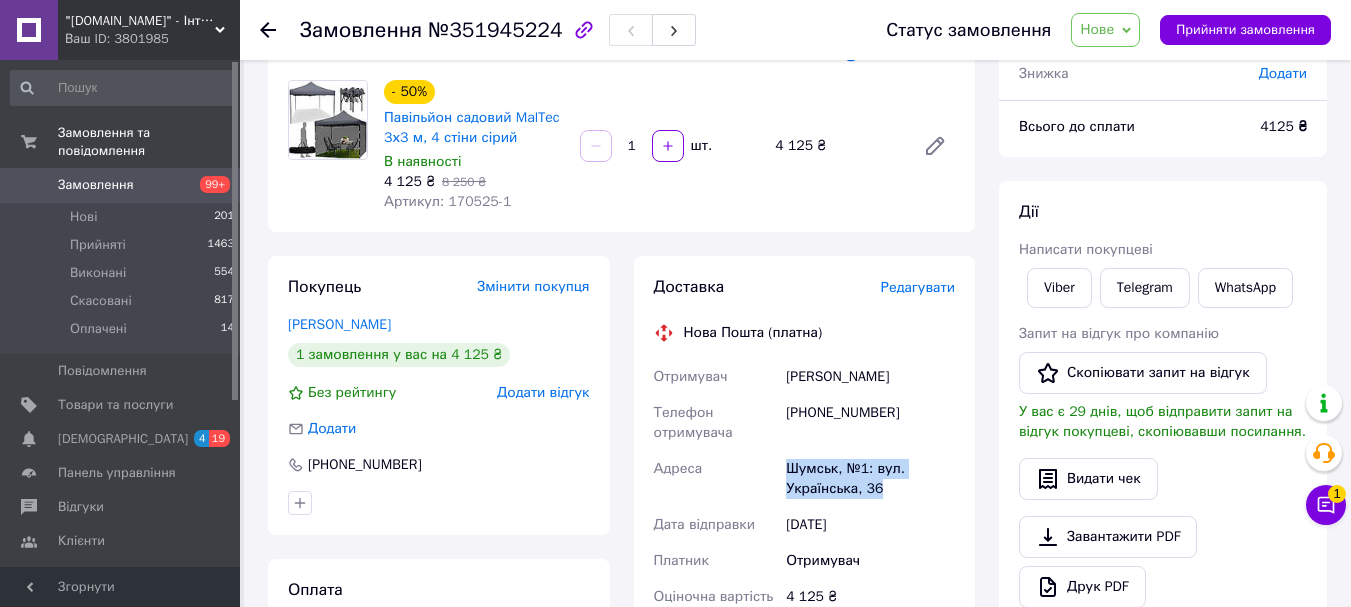 scroll, scrollTop: 0, scrollLeft: 0, axis: both 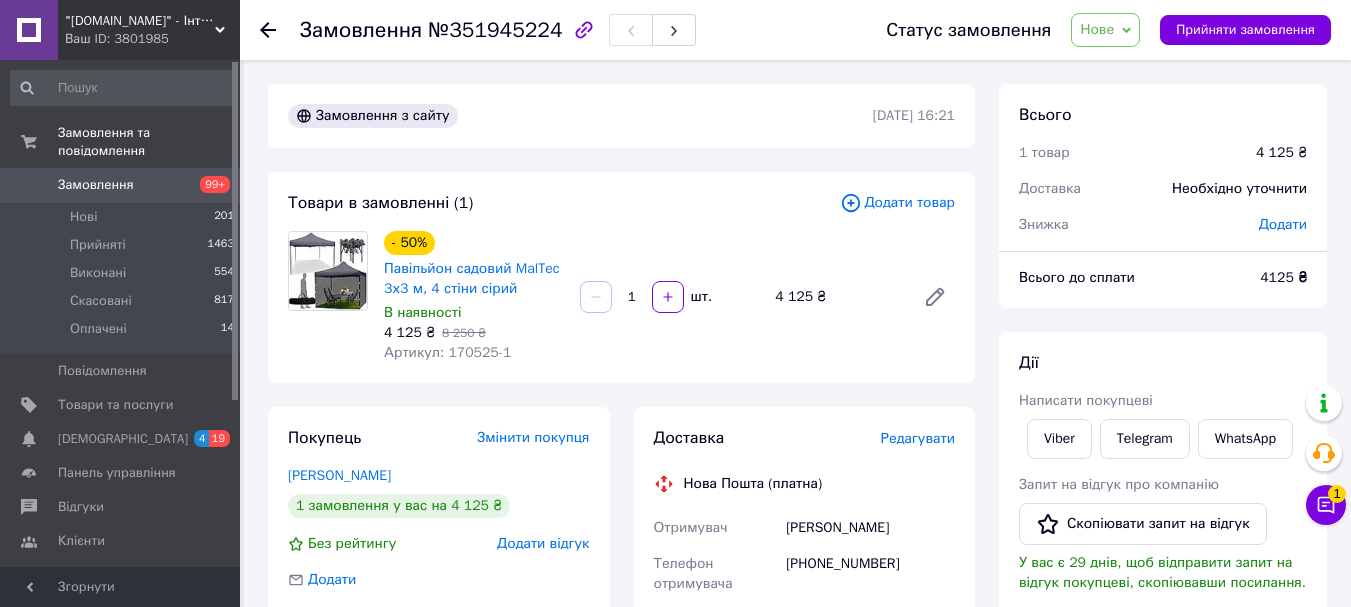 click on "Замовлення" at bounding box center [121, 185] 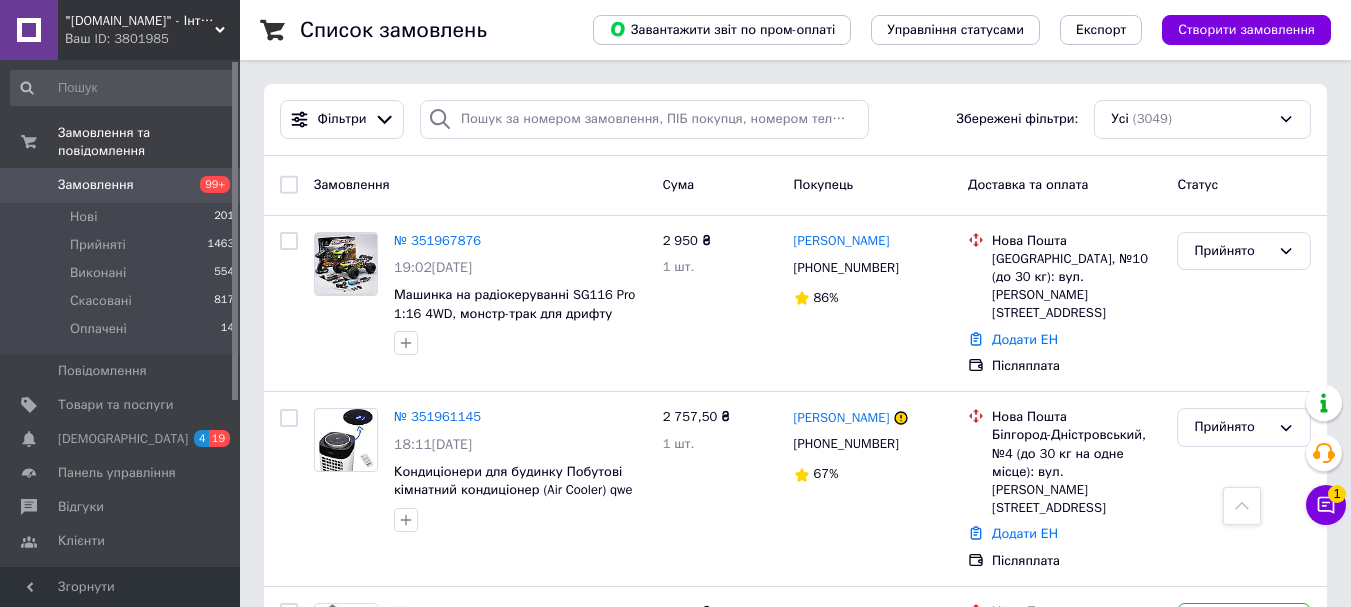 scroll, scrollTop: 400, scrollLeft: 0, axis: vertical 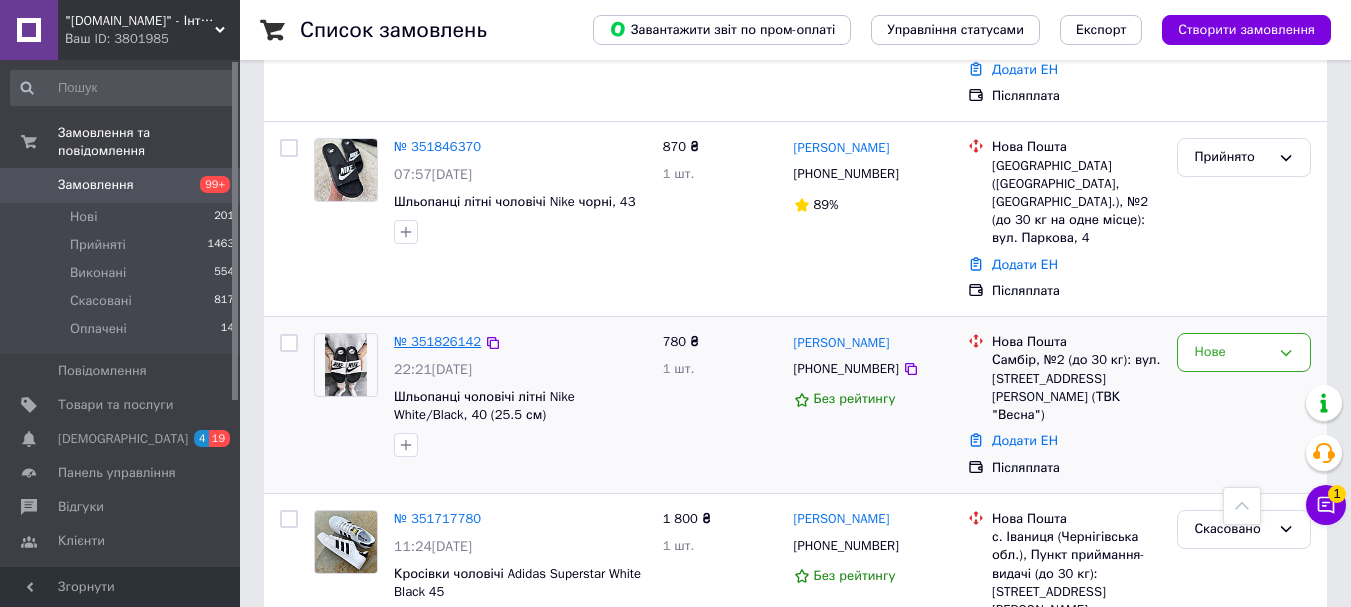 click on "№ 351826142" at bounding box center (437, 341) 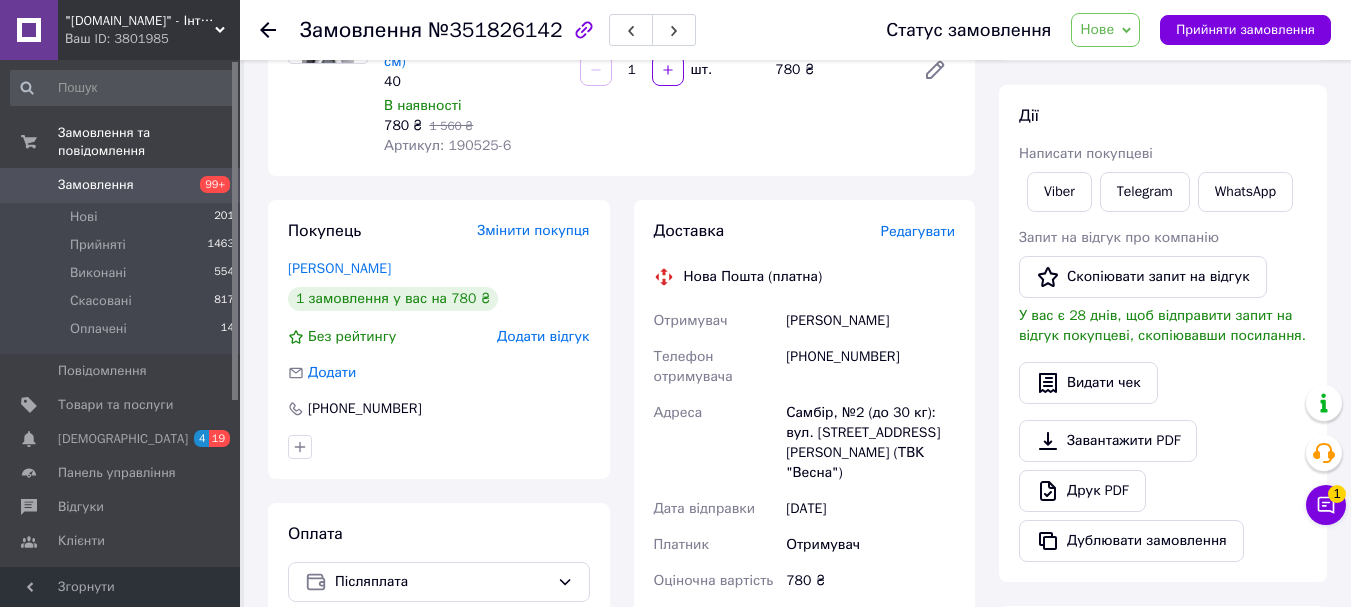 scroll, scrollTop: 47, scrollLeft: 0, axis: vertical 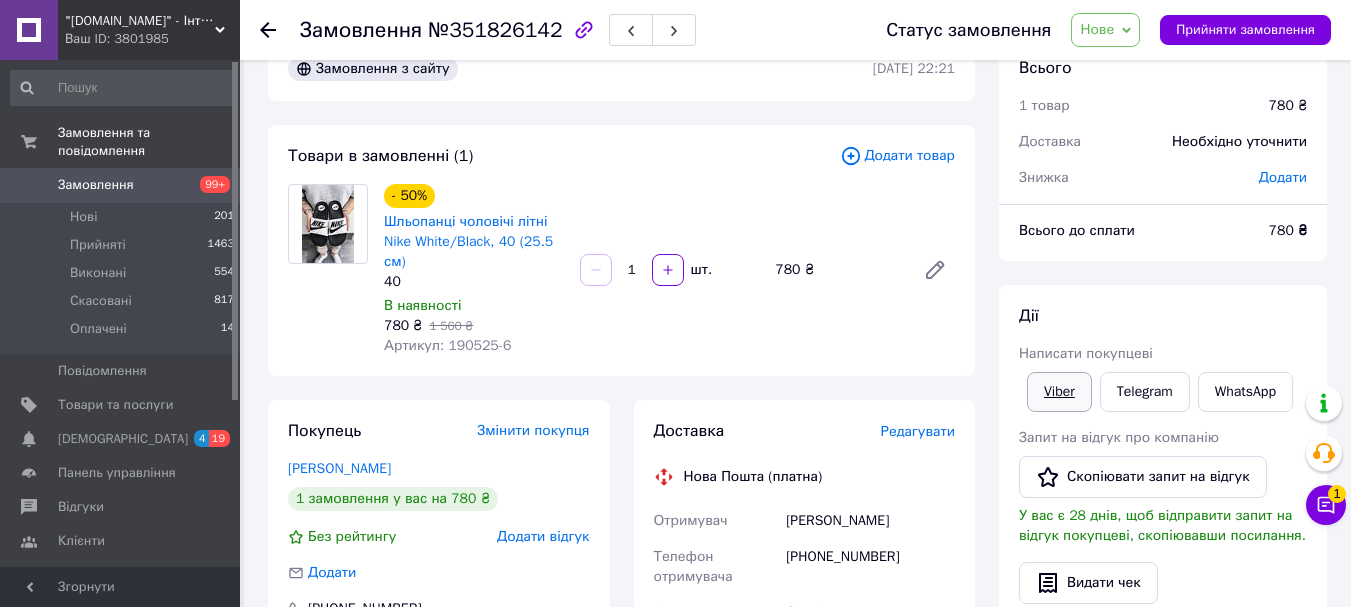 click on "Viber" at bounding box center (1059, 392) 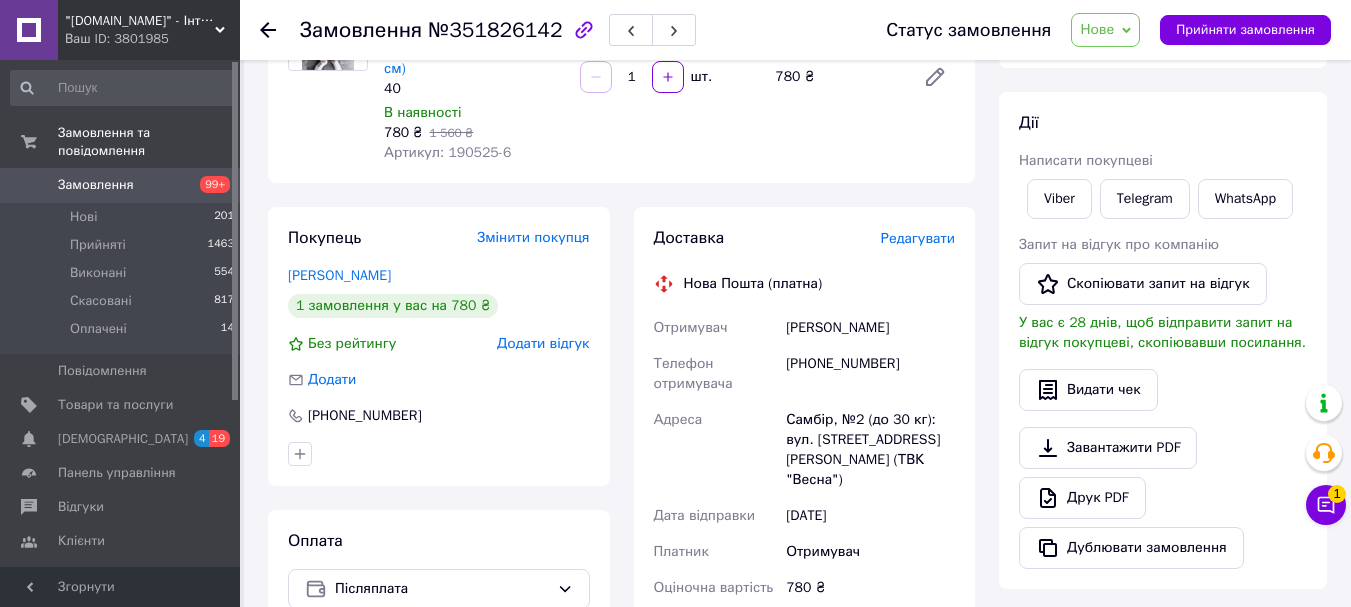 scroll, scrollTop: 247, scrollLeft: 0, axis: vertical 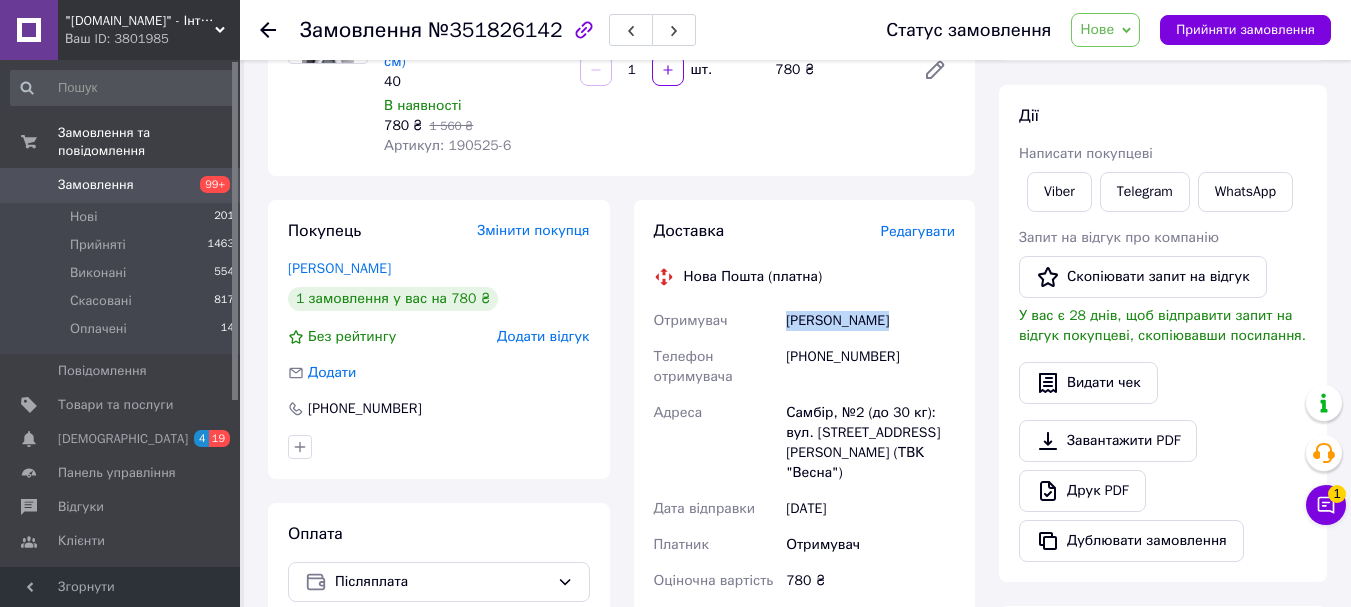 drag, startPoint x: 916, startPoint y: 314, endPoint x: 788, endPoint y: 313, distance: 128.0039 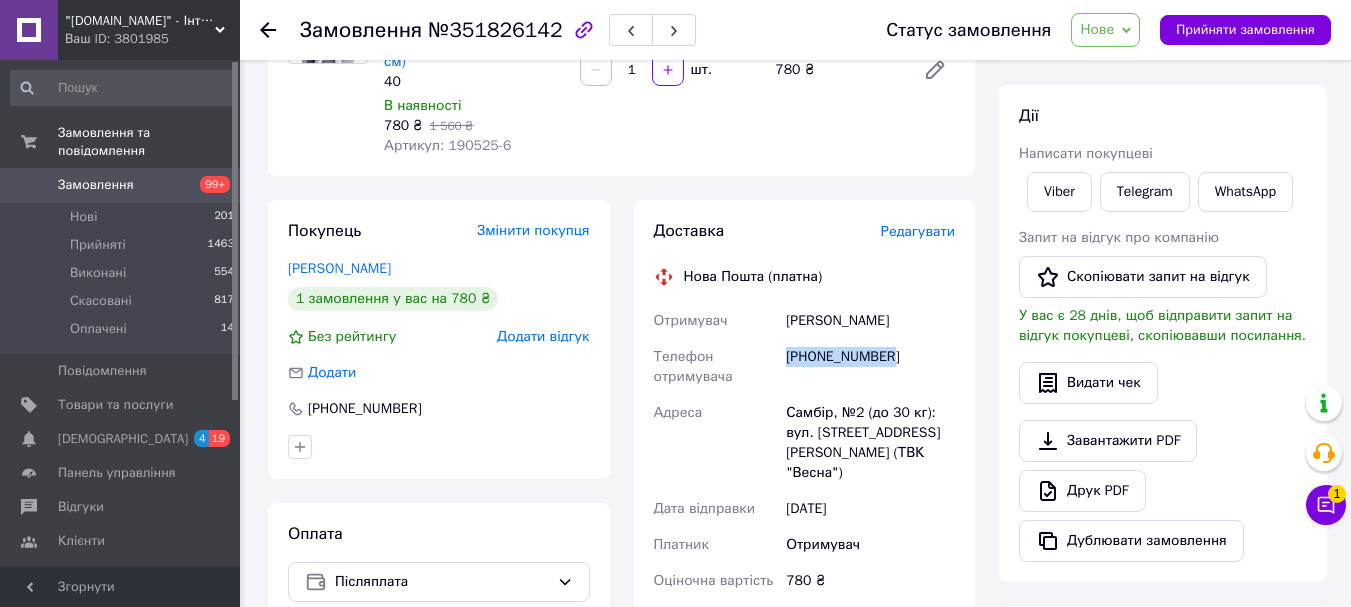 drag, startPoint x: 897, startPoint y: 365, endPoint x: 785, endPoint y: 360, distance: 112.11155 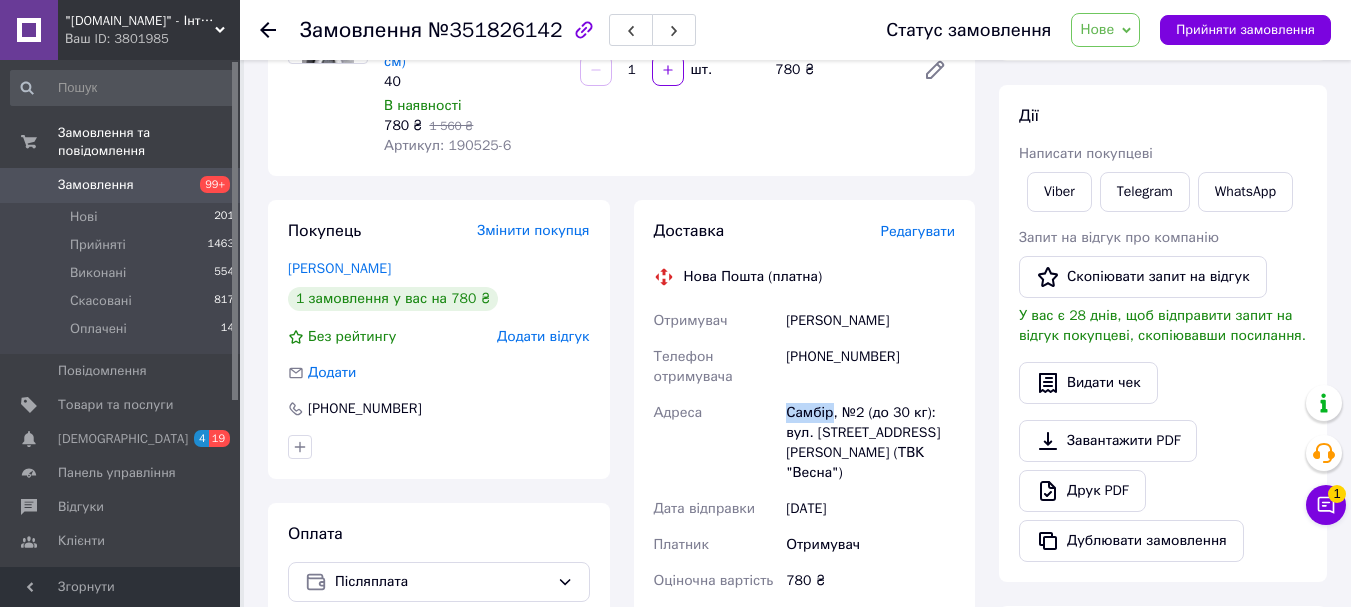 drag, startPoint x: 783, startPoint y: 414, endPoint x: 829, endPoint y: 416, distance: 46.043457 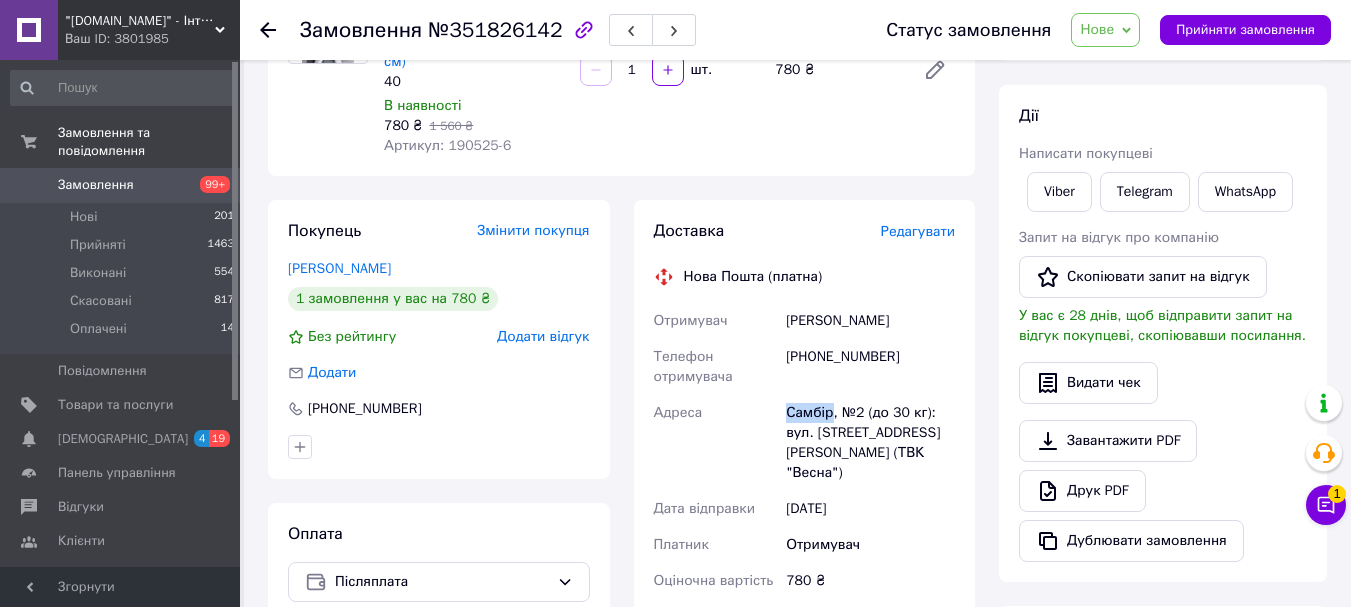 click on "Самбір, №2 (до 30 кг): вул. [STREET_ADDRESS][PERSON_NAME] (ТВК "Весна")" at bounding box center [870, 443] 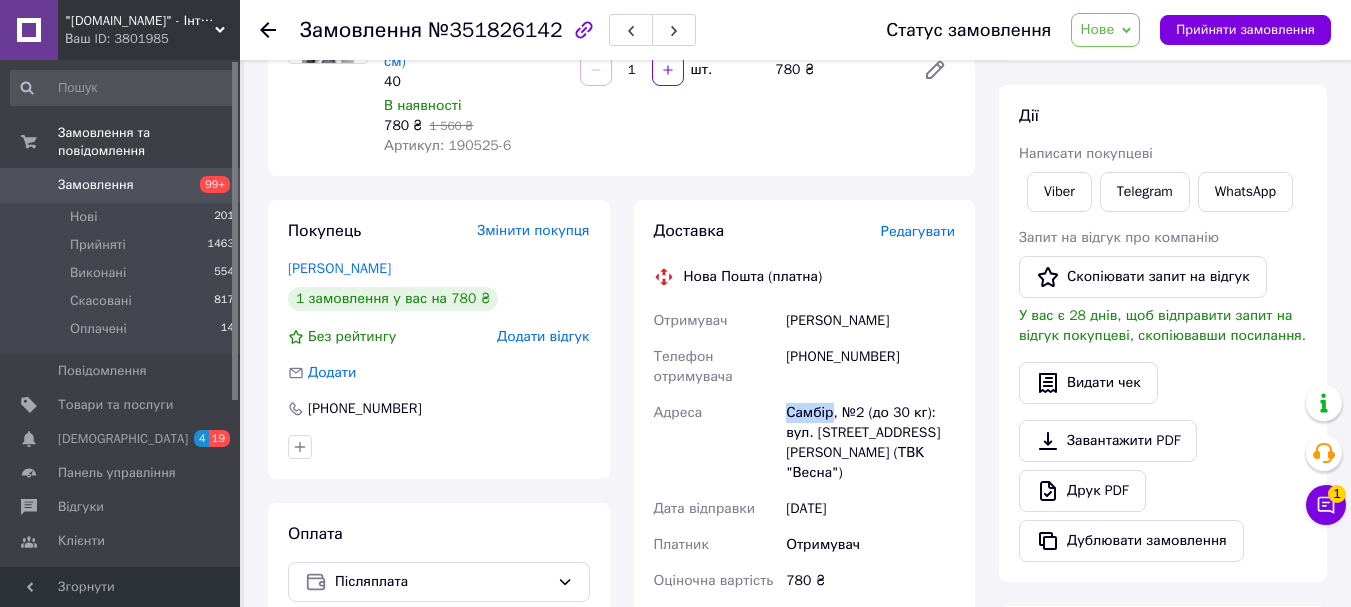 click on "Нове" at bounding box center (1097, 29) 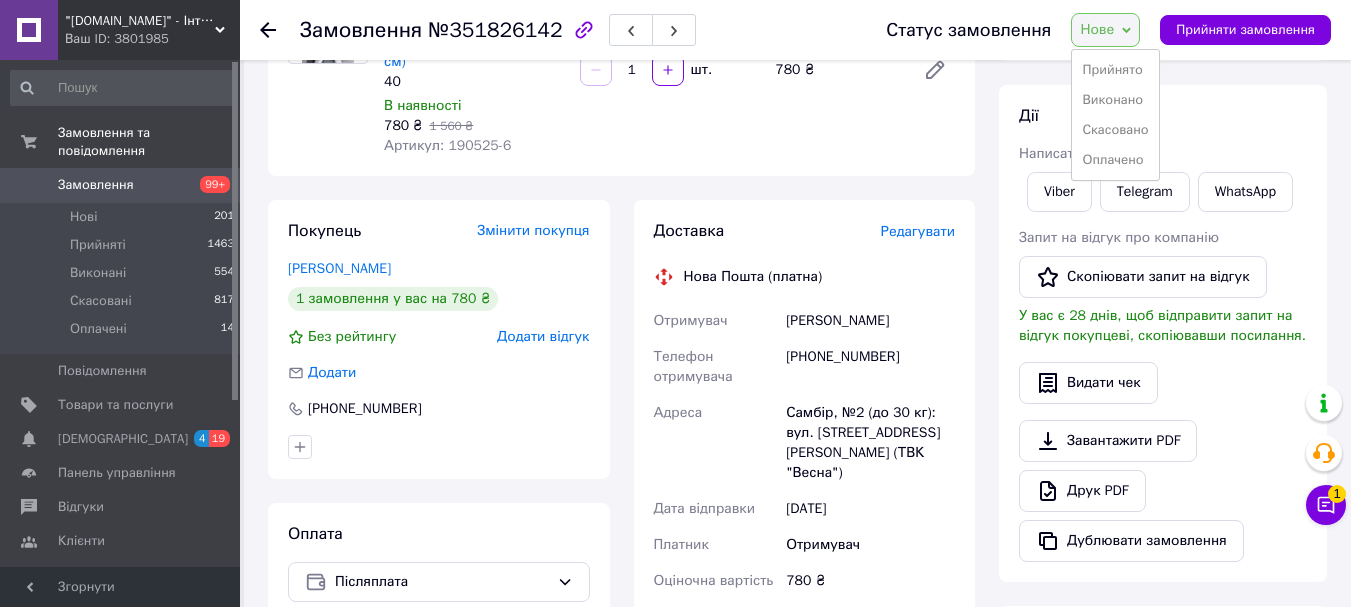 click on "Прийнято Виконано Скасовано Оплачено" at bounding box center (1115, 115) 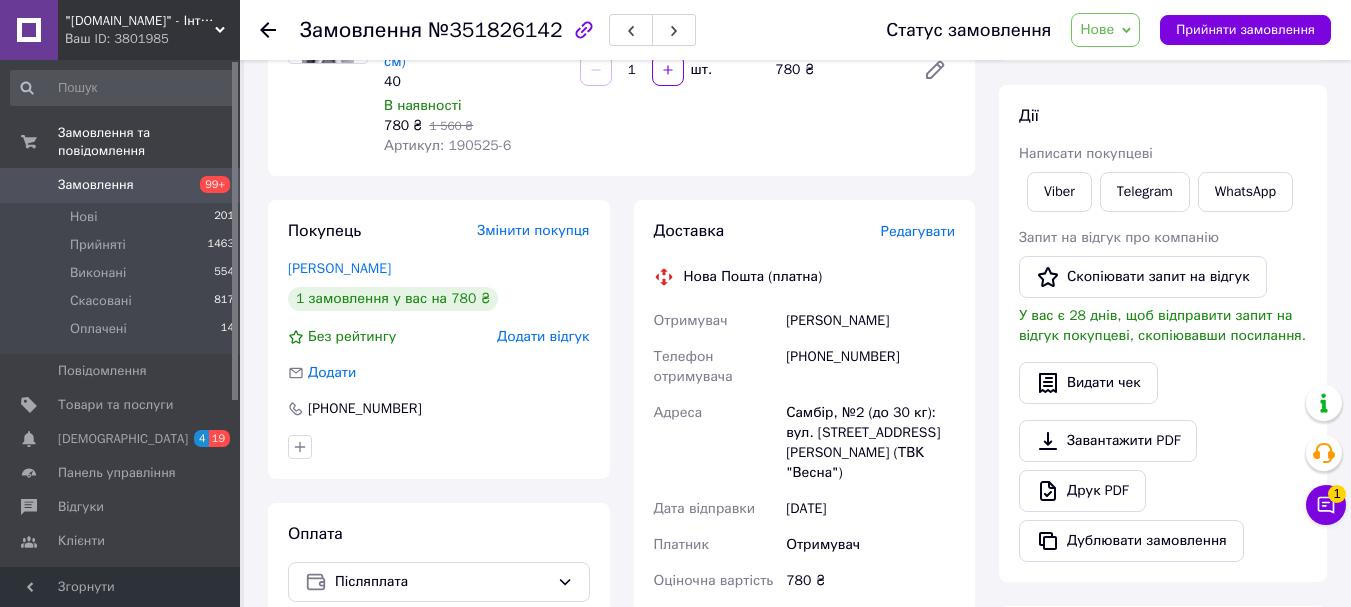 click on "Нове" at bounding box center [1097, 29] 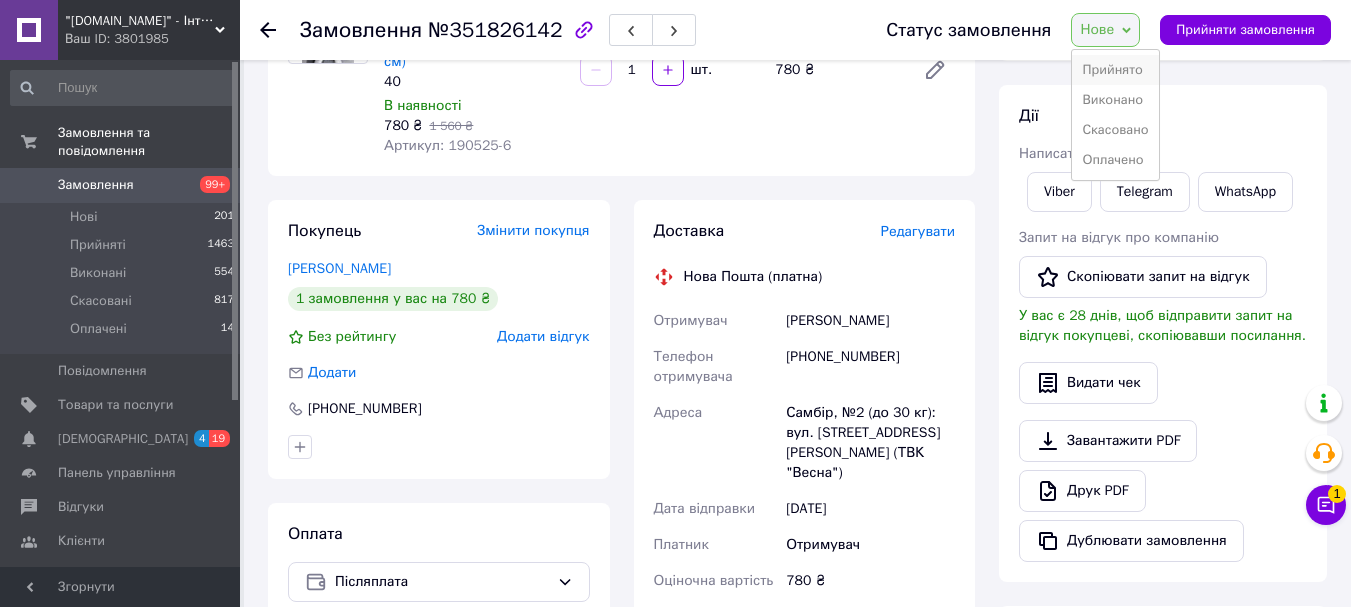 click on "Прийнято" at bounding box center (1115, 70) 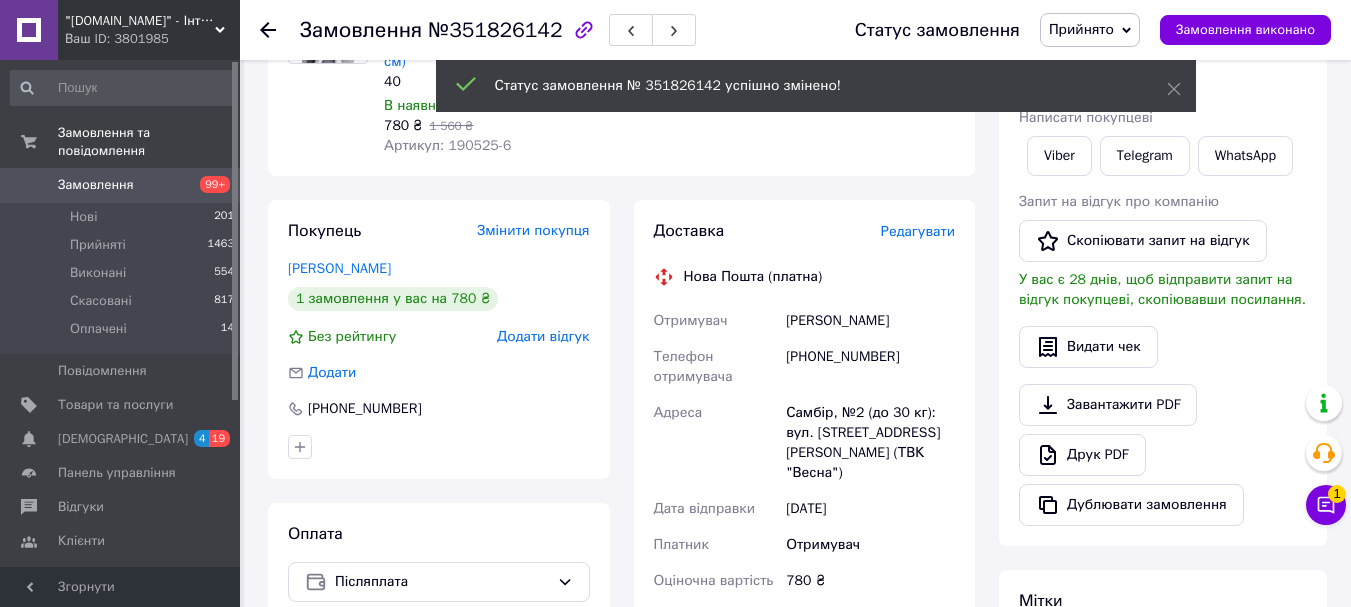 scroll, scrollTop: 0, scrollLeft: 0, axis: both 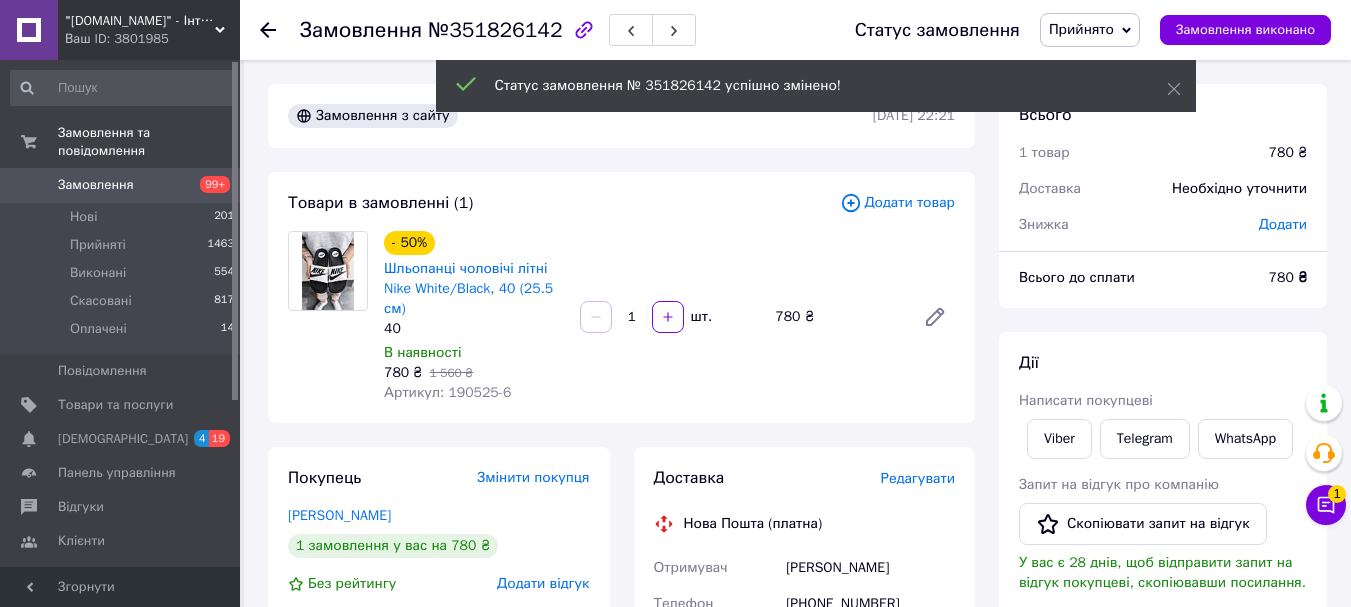 click at bounding box center [268, 30] 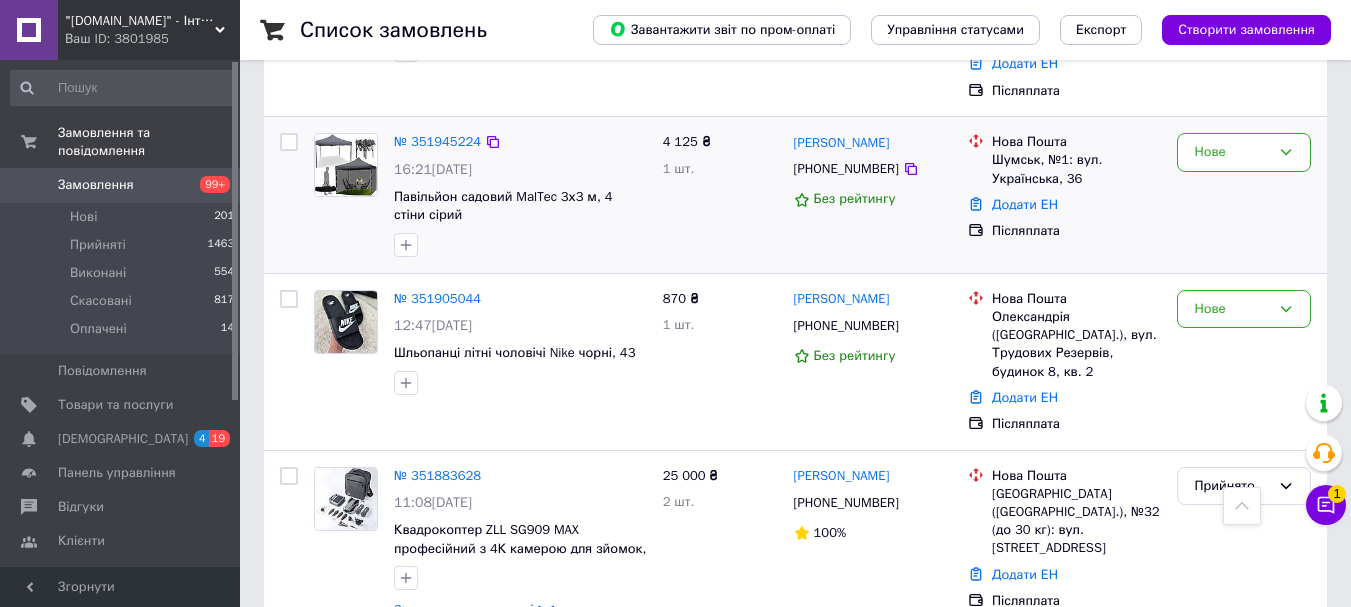 scroll, scrollTop: 500, scrollLeft: 0, axis: vertical 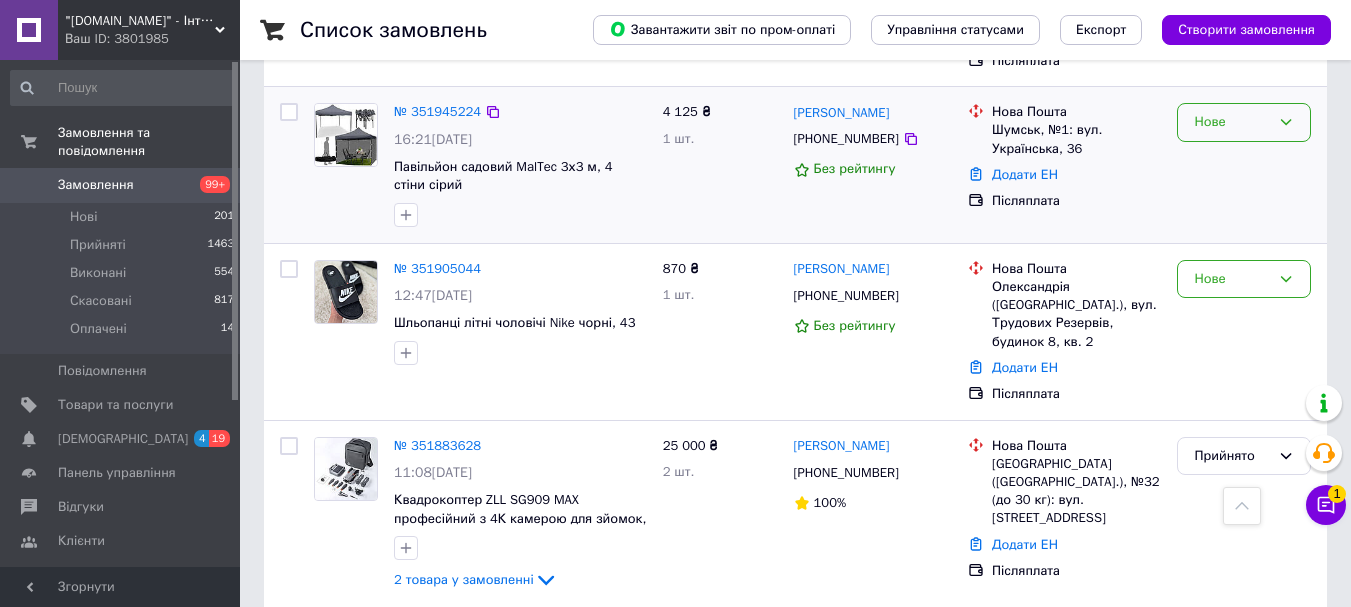 click on "Нове" at bounding box center (1232, 122) 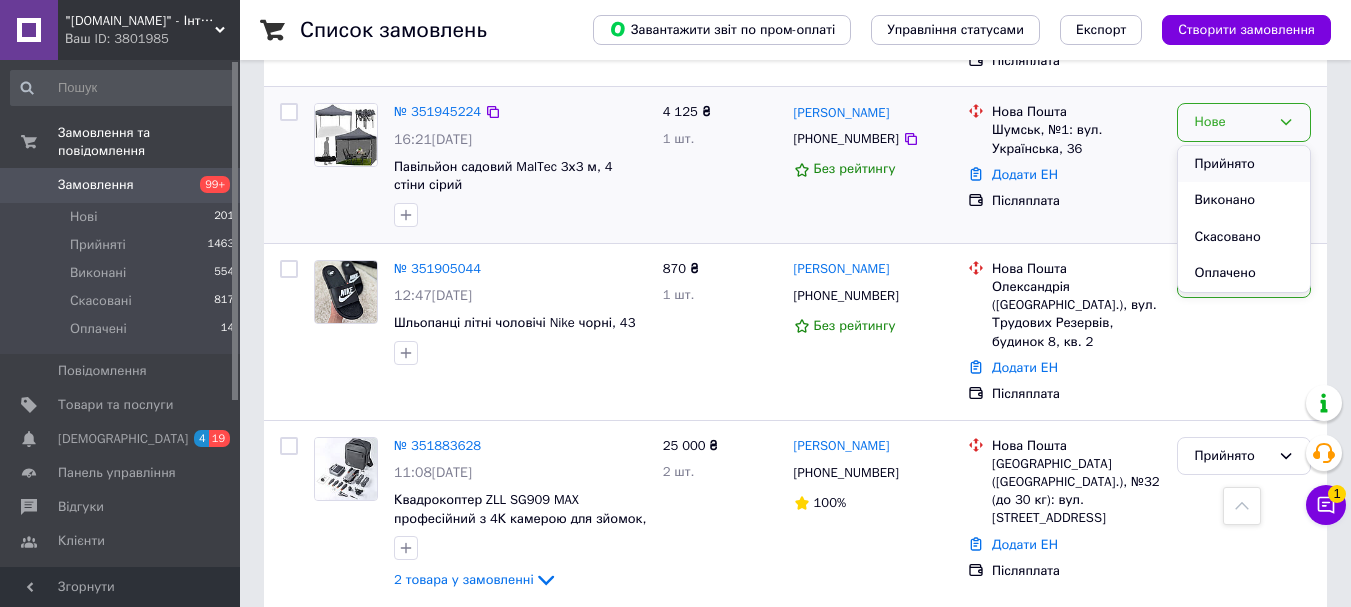 click on "Прийнято" at bounding box center [1244, 164] 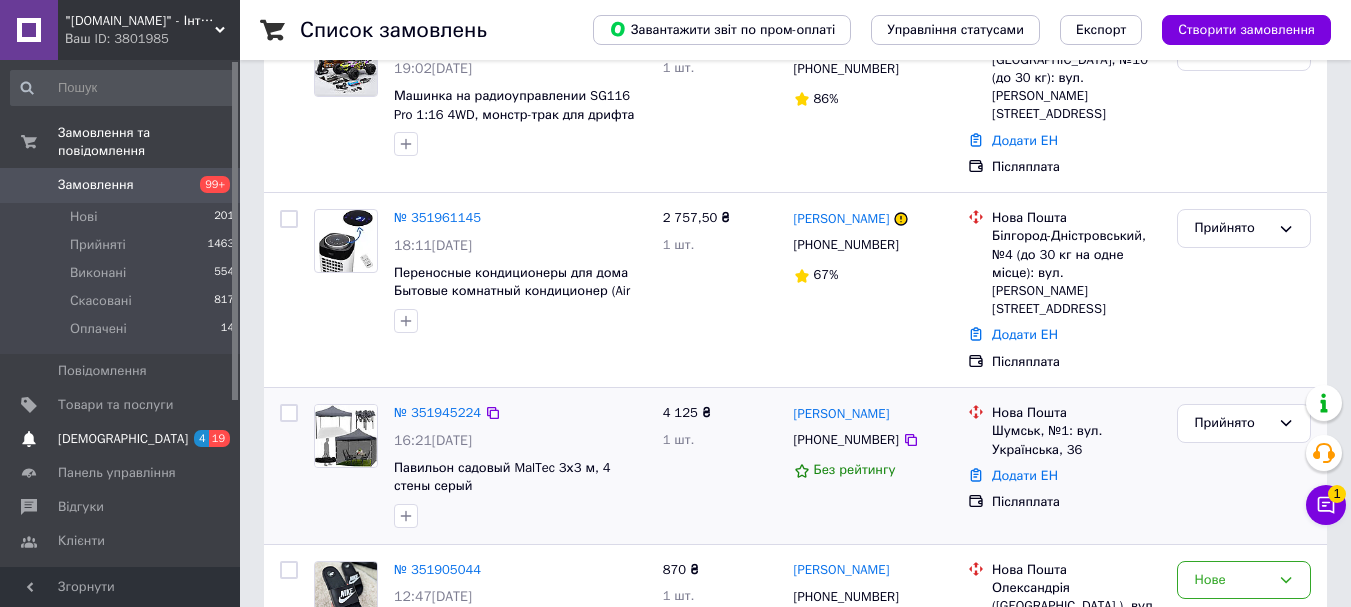 scroll, scrollTop: 200, scrollLeft: 0, axis: vertical 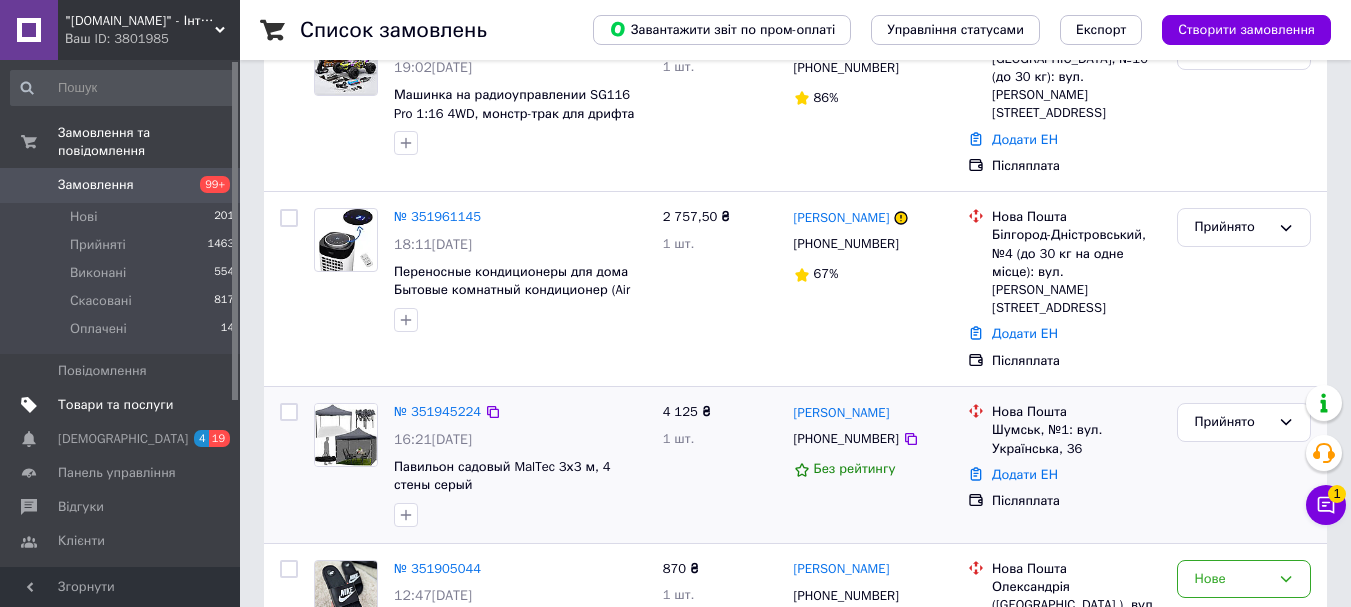 click on "Товари та послуги" at bounding box center (115, 405) 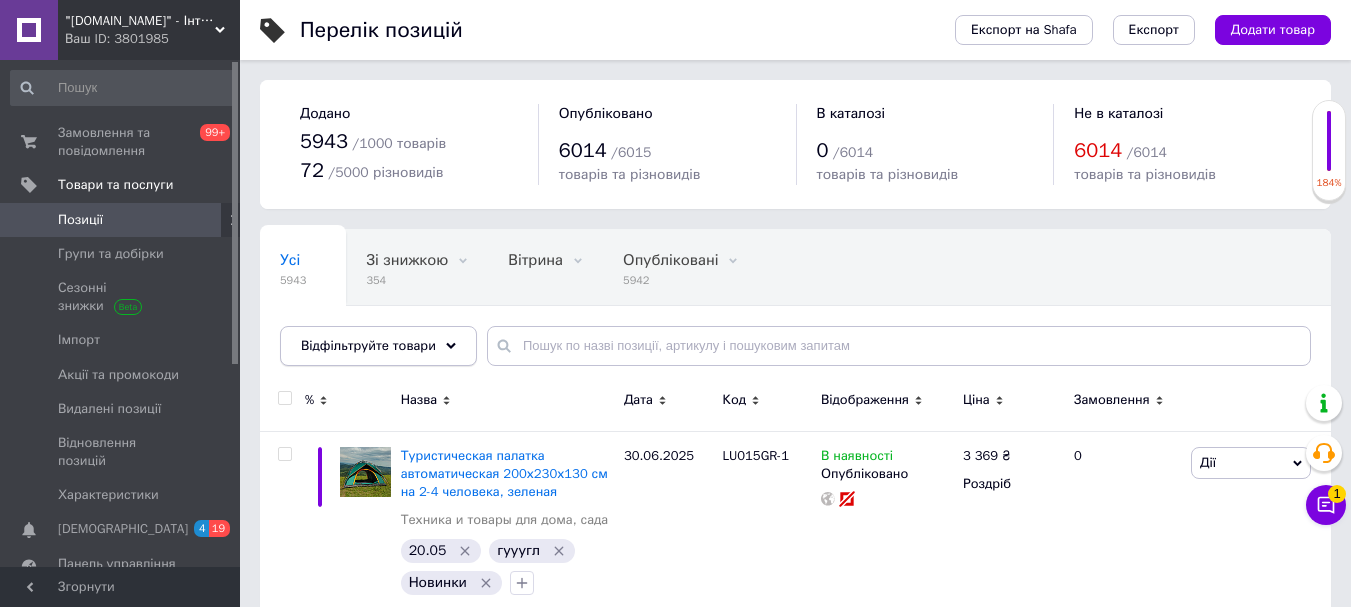 click on "Відфільтруйте товари" at bounding box center (378, 346) 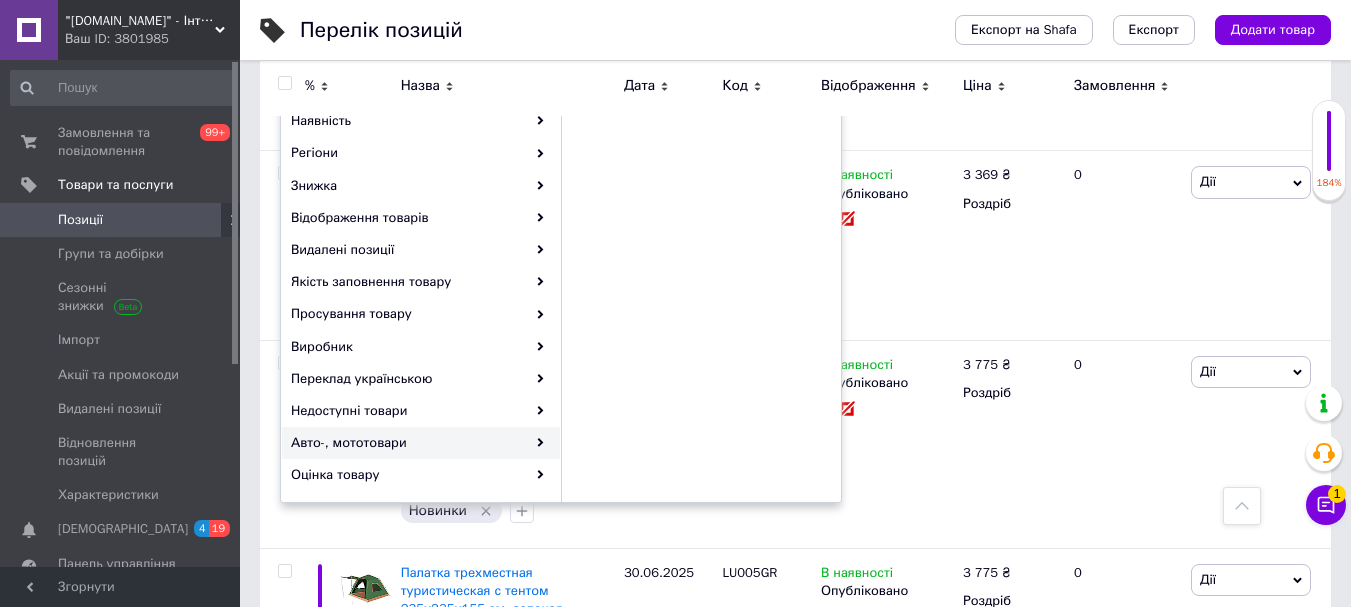 scroll, scrollTop: 100, scrollLeft: 0, axis: vertical 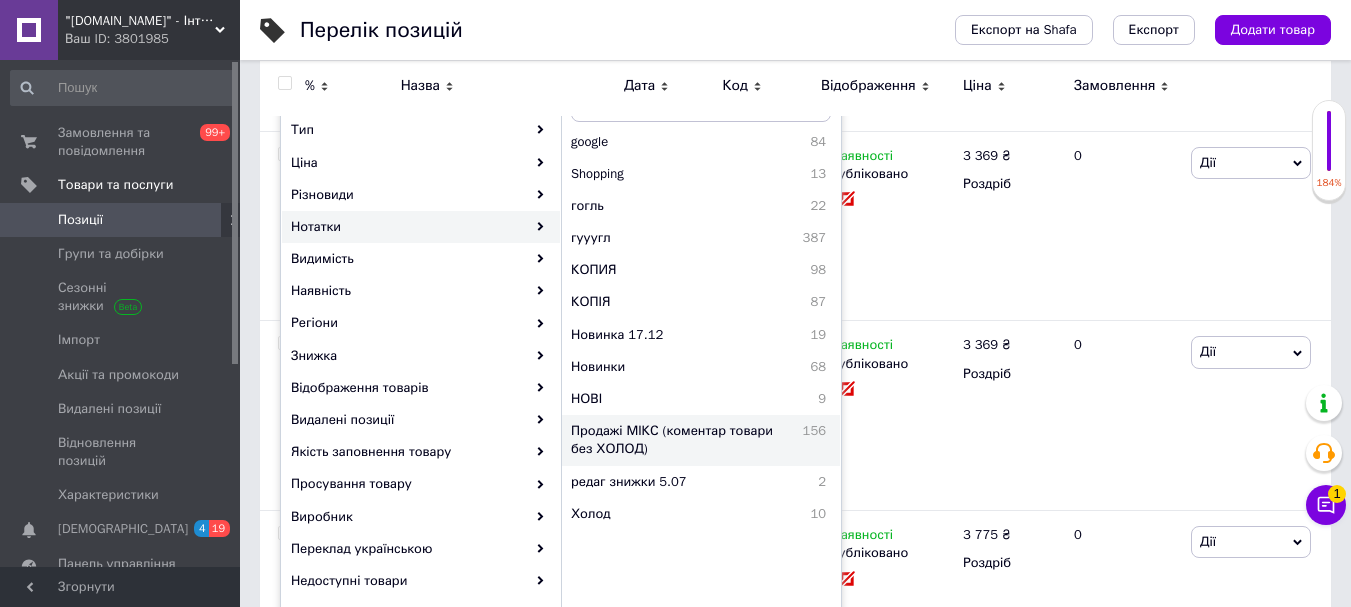click on "Продажі МІКС (коментар товари без ХОЛОД)" at bounding box center [682, 440] 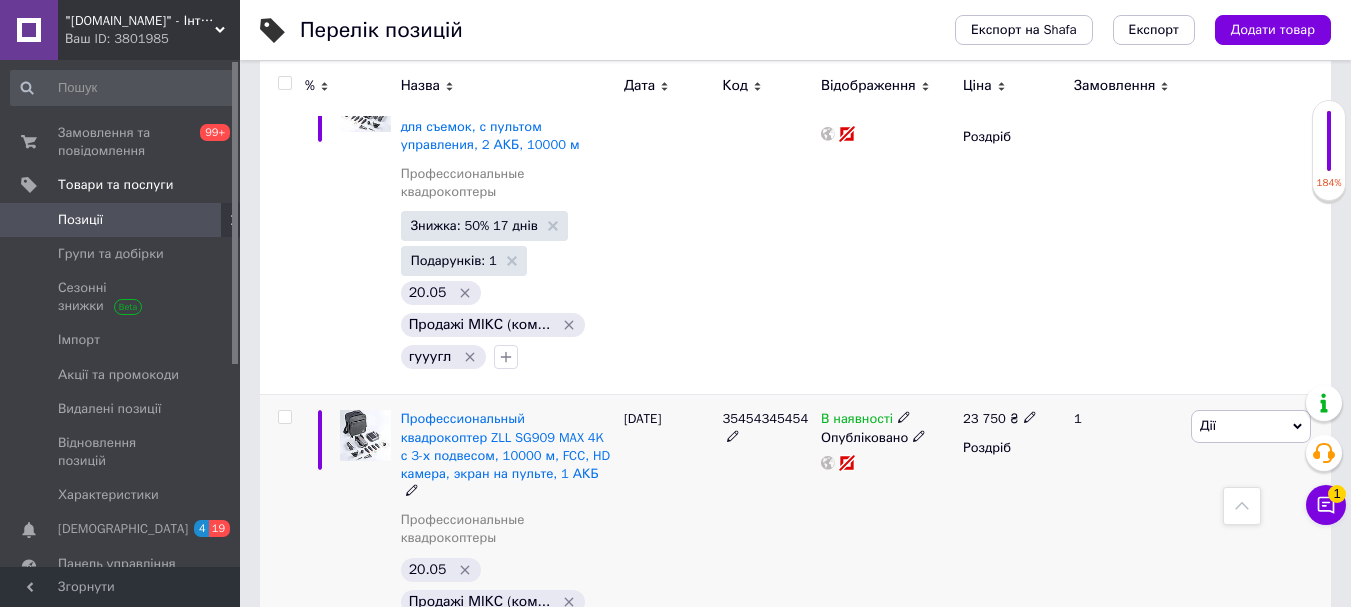 scroll, scrollTop: 300, scrollLeft: 0, axis: vertical 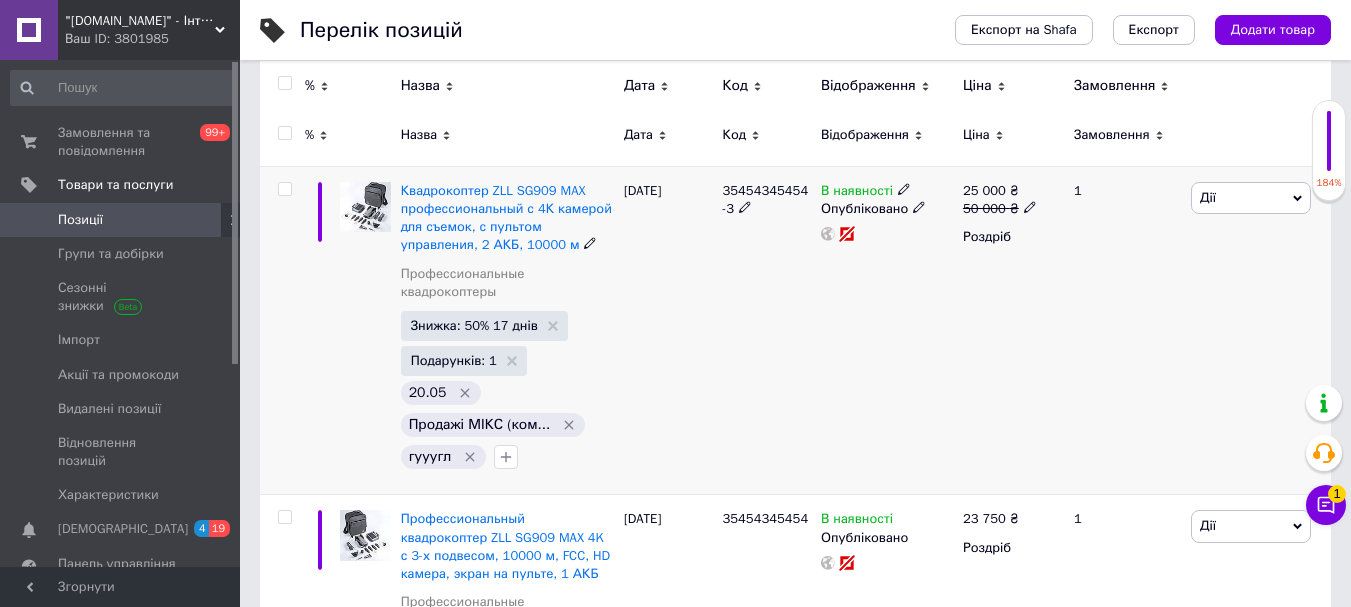 click 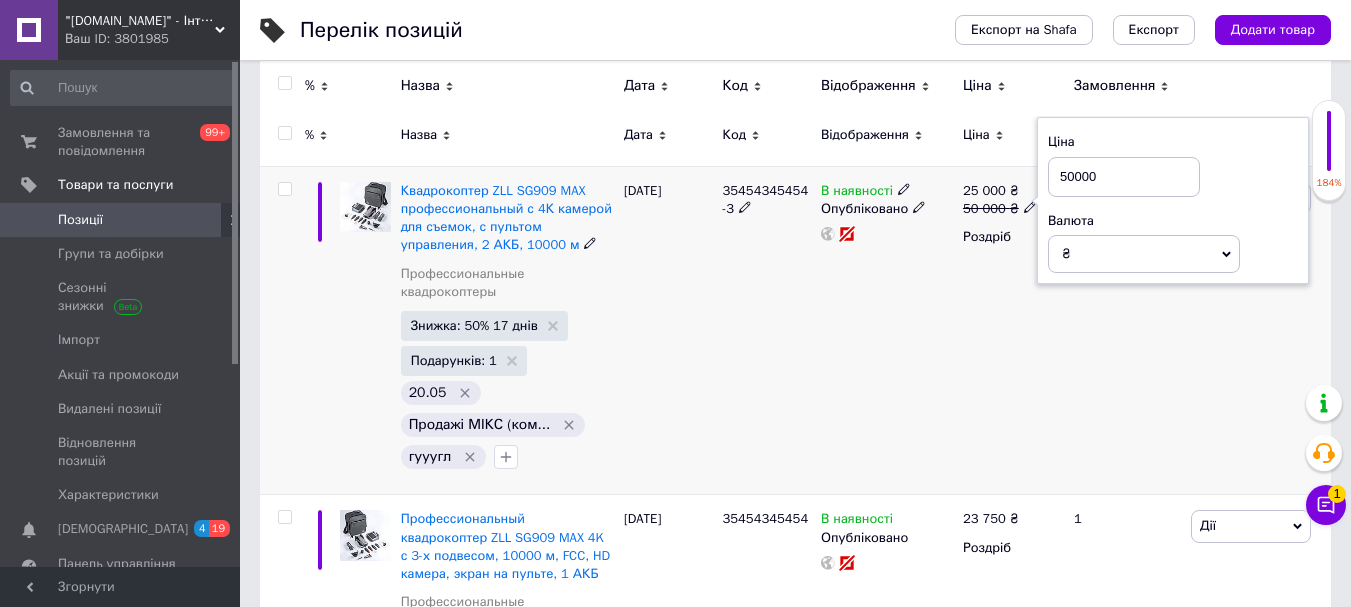 click on "50000" at bounding box center [1124, 177] 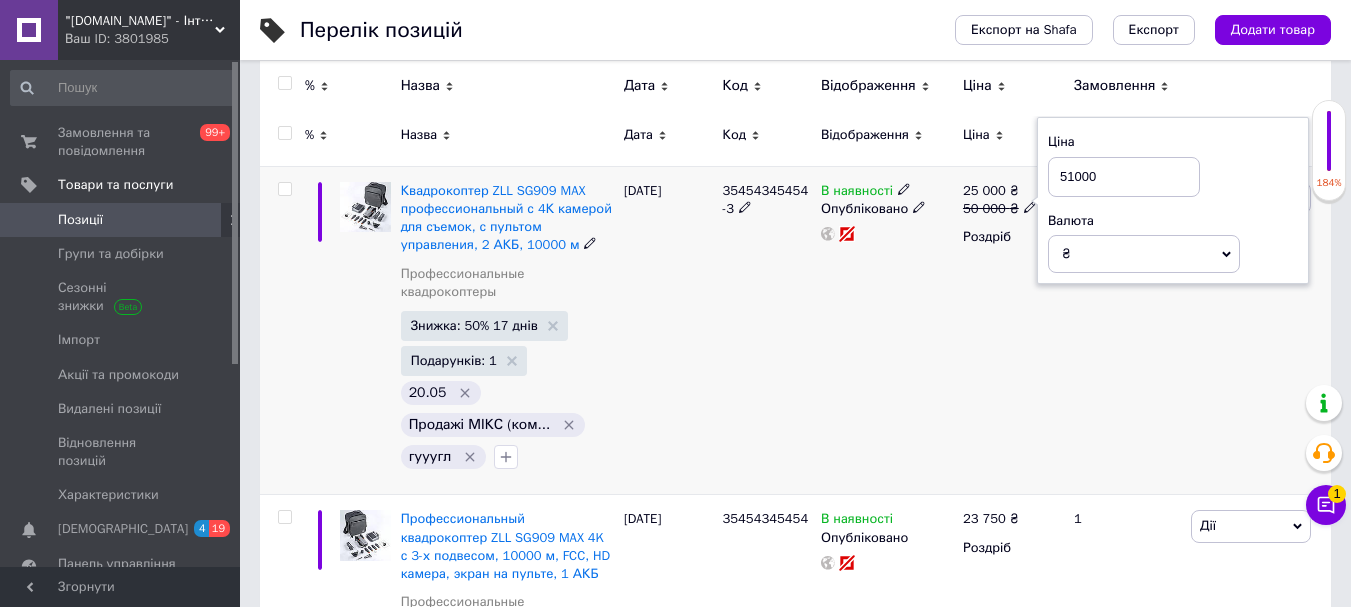 type on "51000" 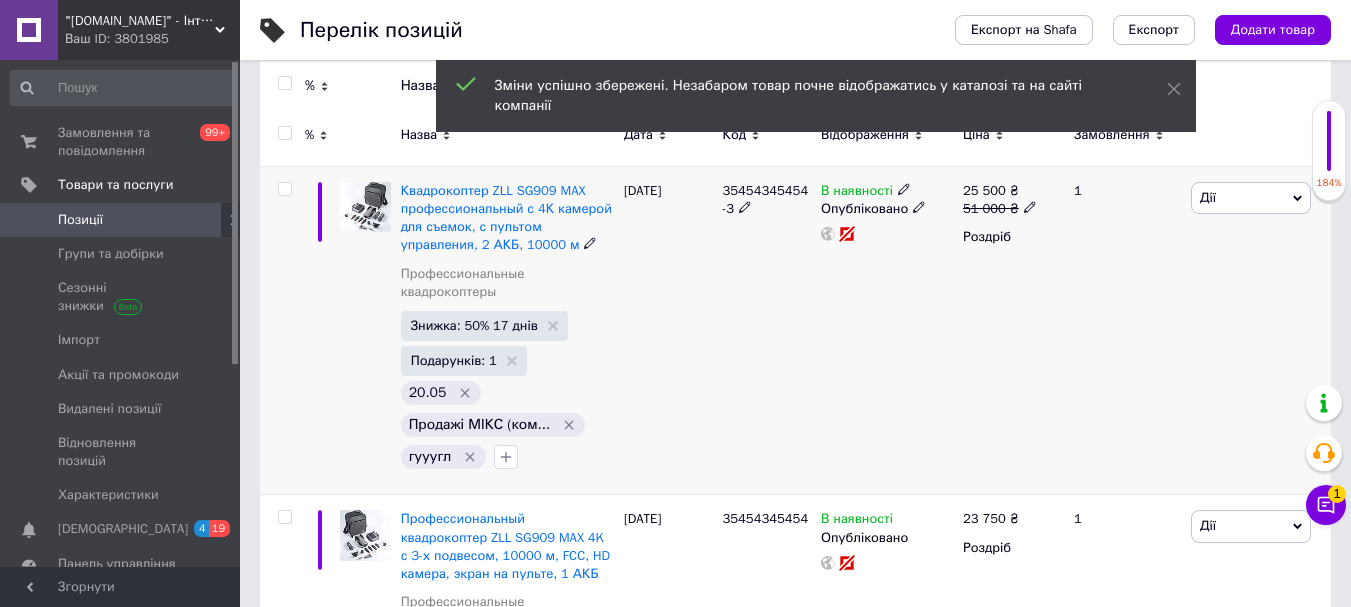 click 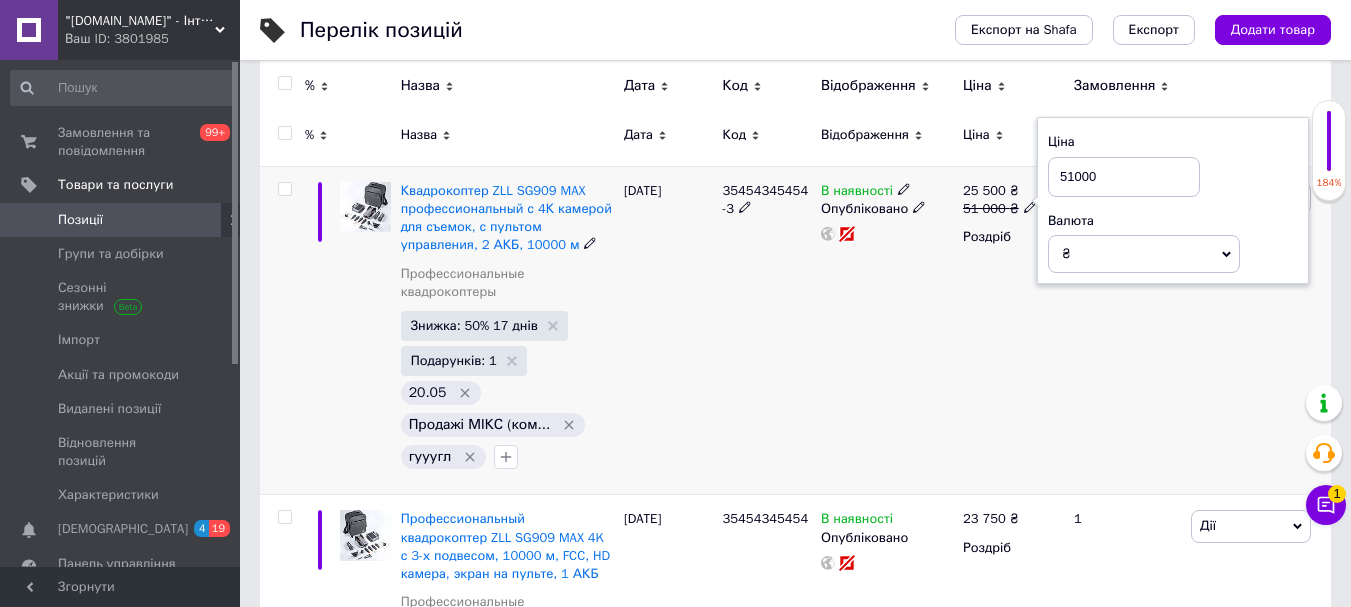 click on "51000" at bounding box center [1124, 177] 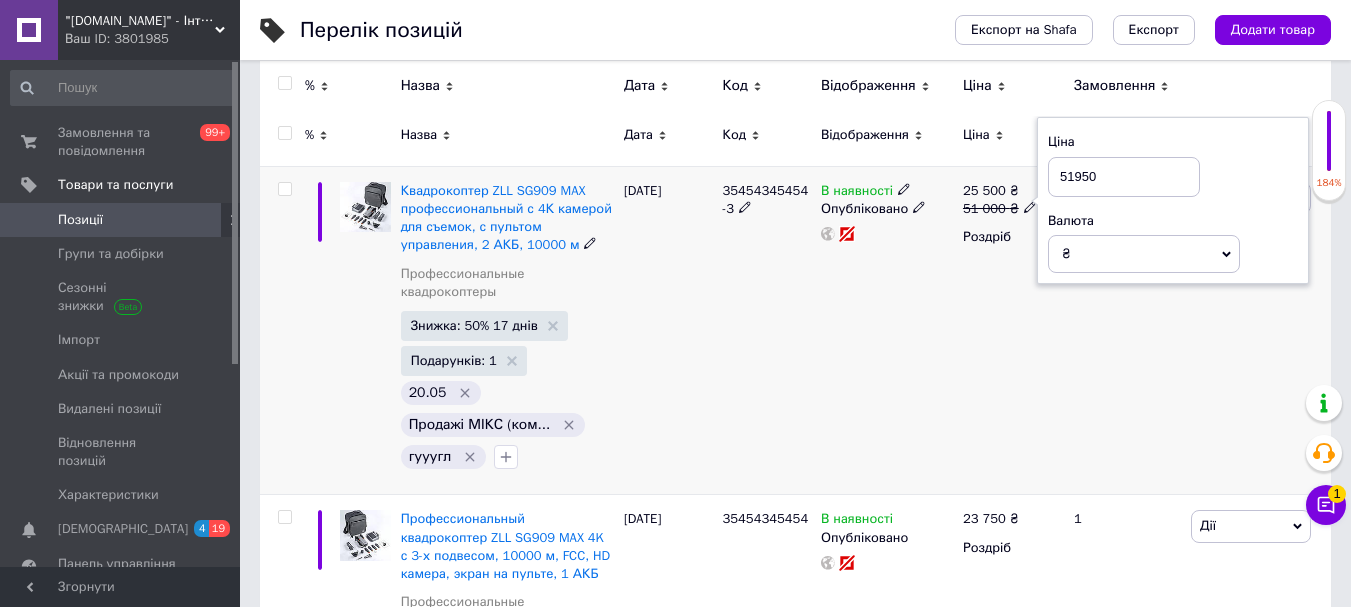 type on "51950" 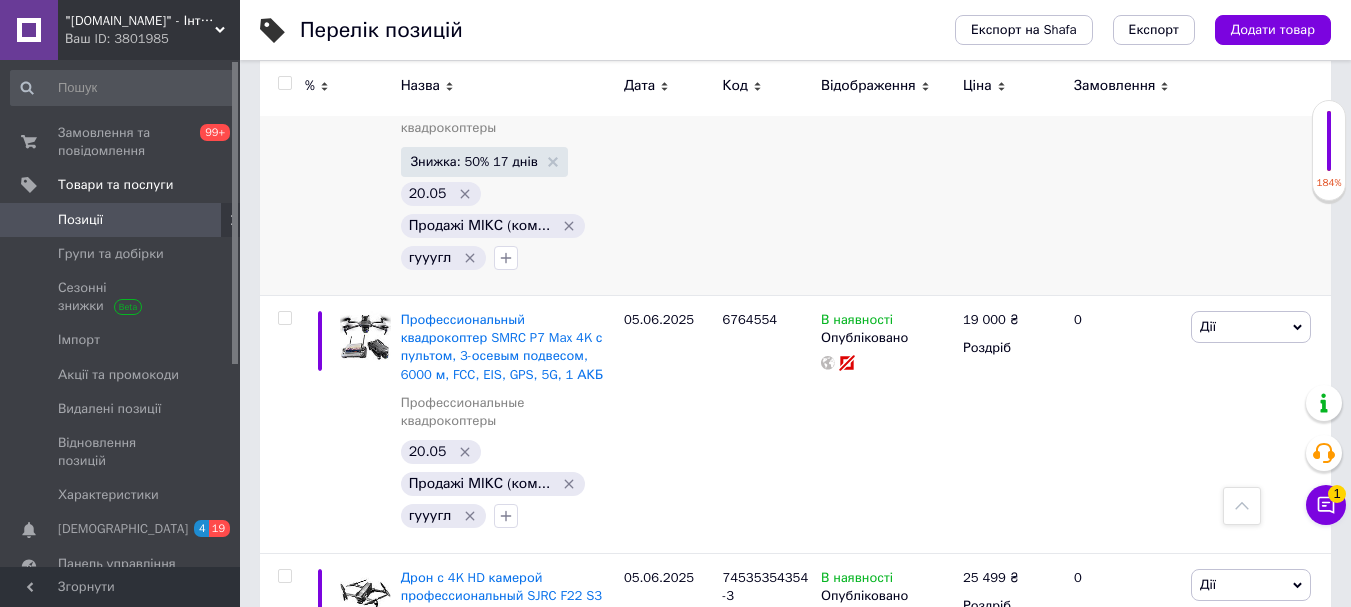 scroll, scrollTop: 1200, scrollLeft: 0, axis: vertical 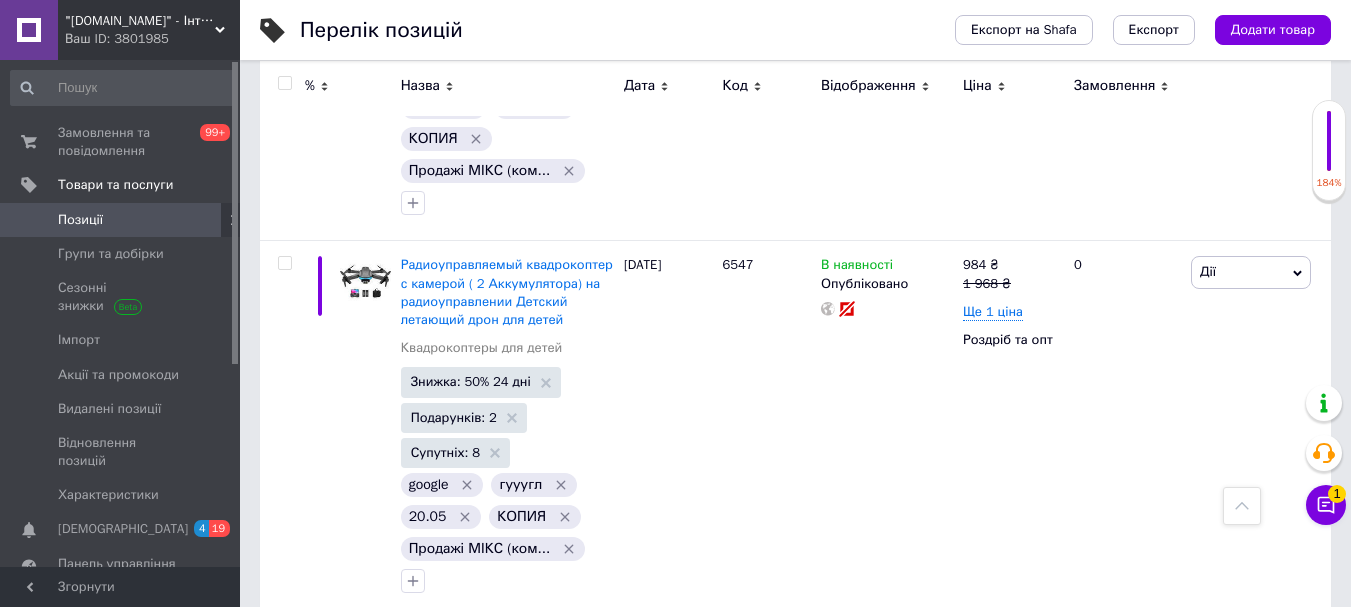 click on "2" at bounding box center [327, 2169] 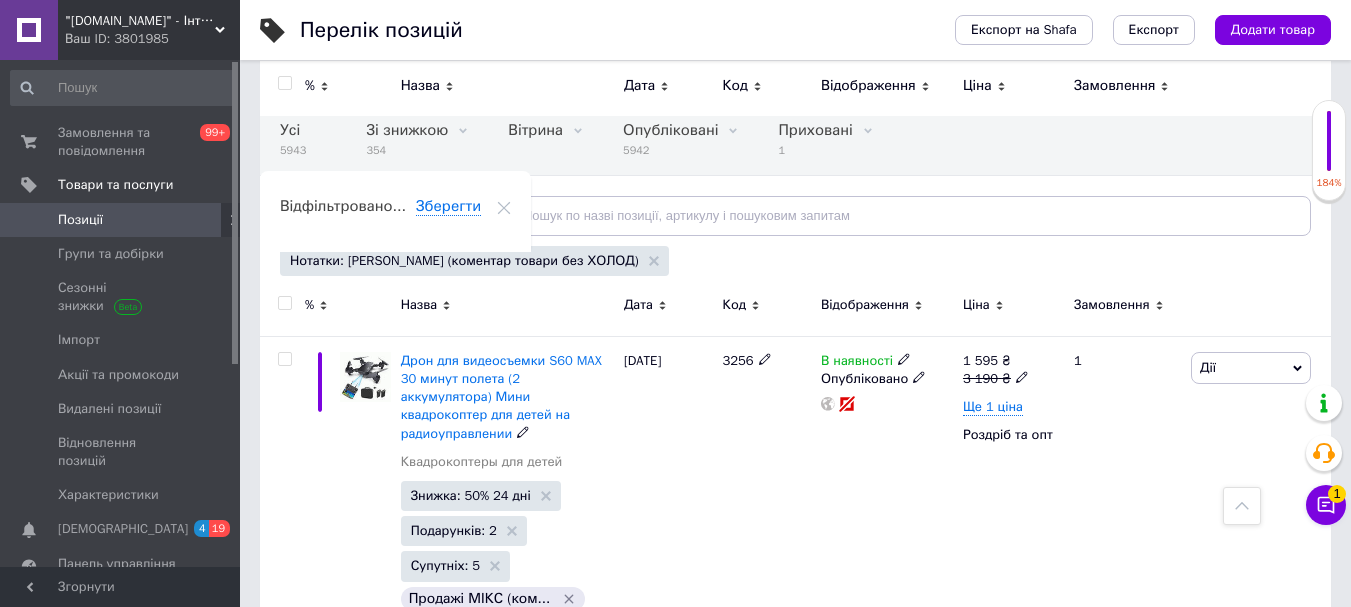 scroll, scrollTop: 0, scrollLeft: 0, axis: both 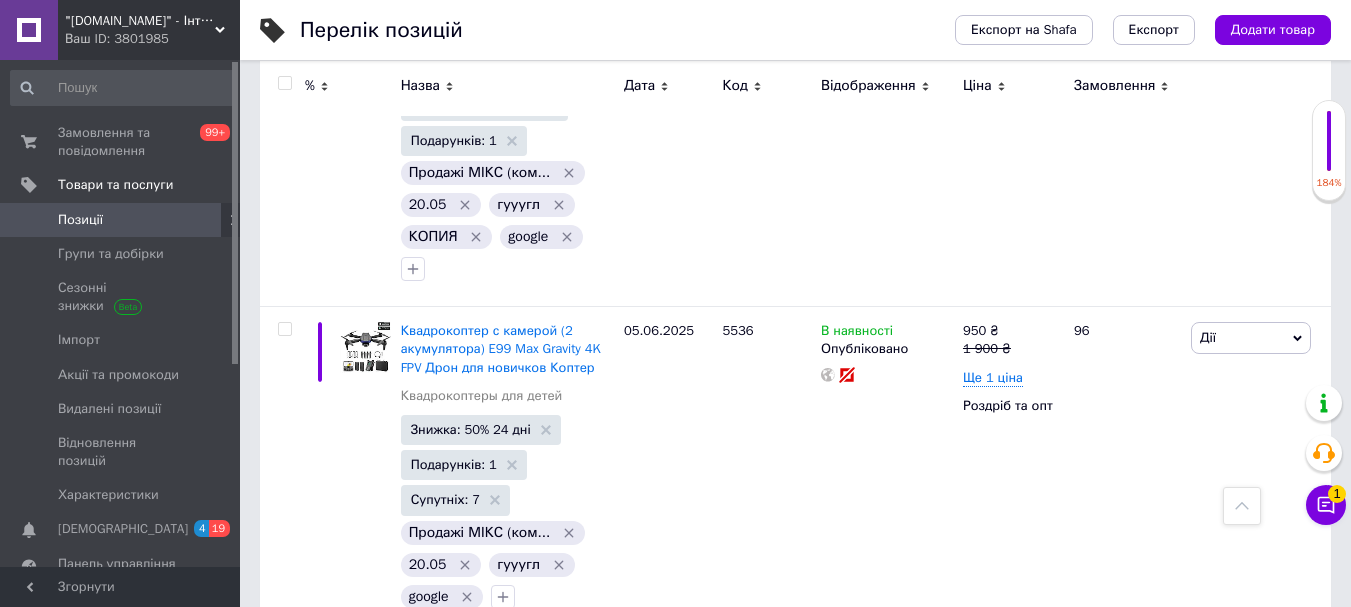click on "1" at bounding box center [404, 675] 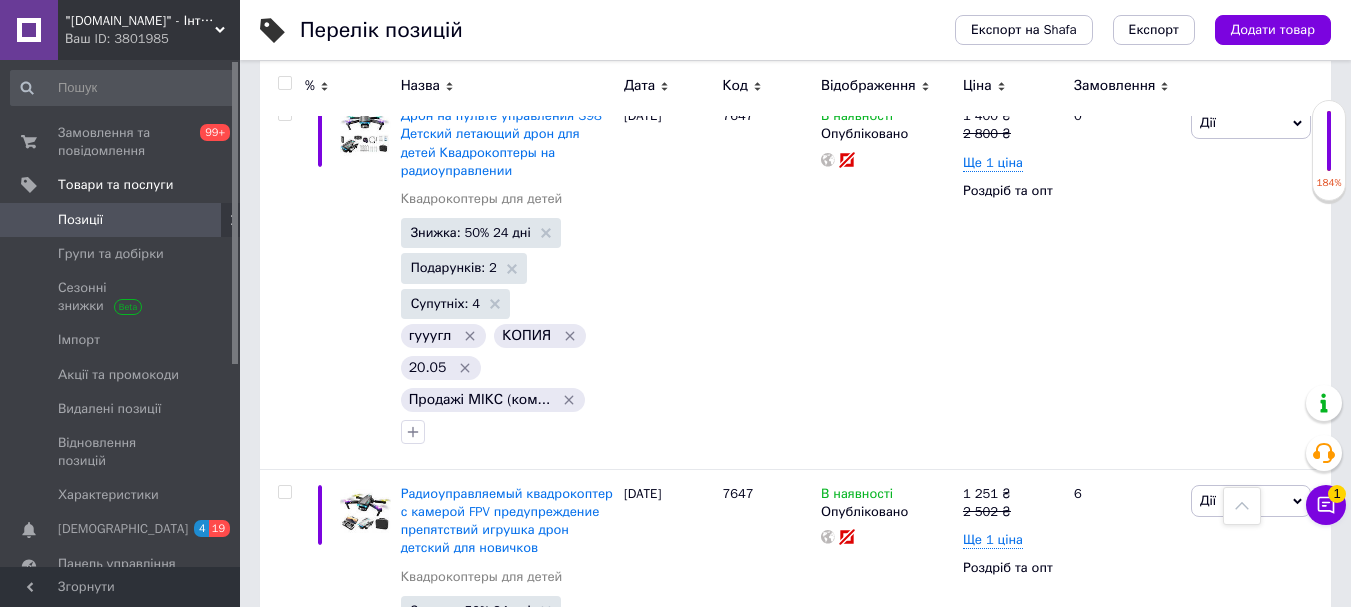 scroll, scrollTop: 20146, scrollLeft: 0, axis: vertical 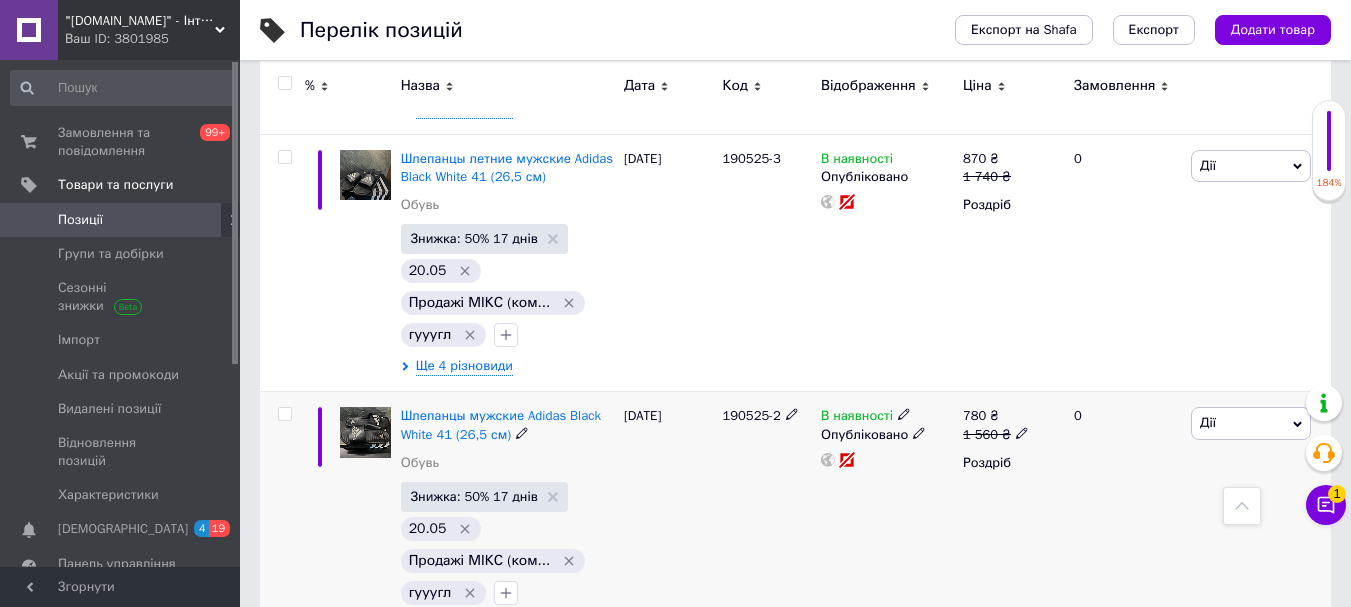click 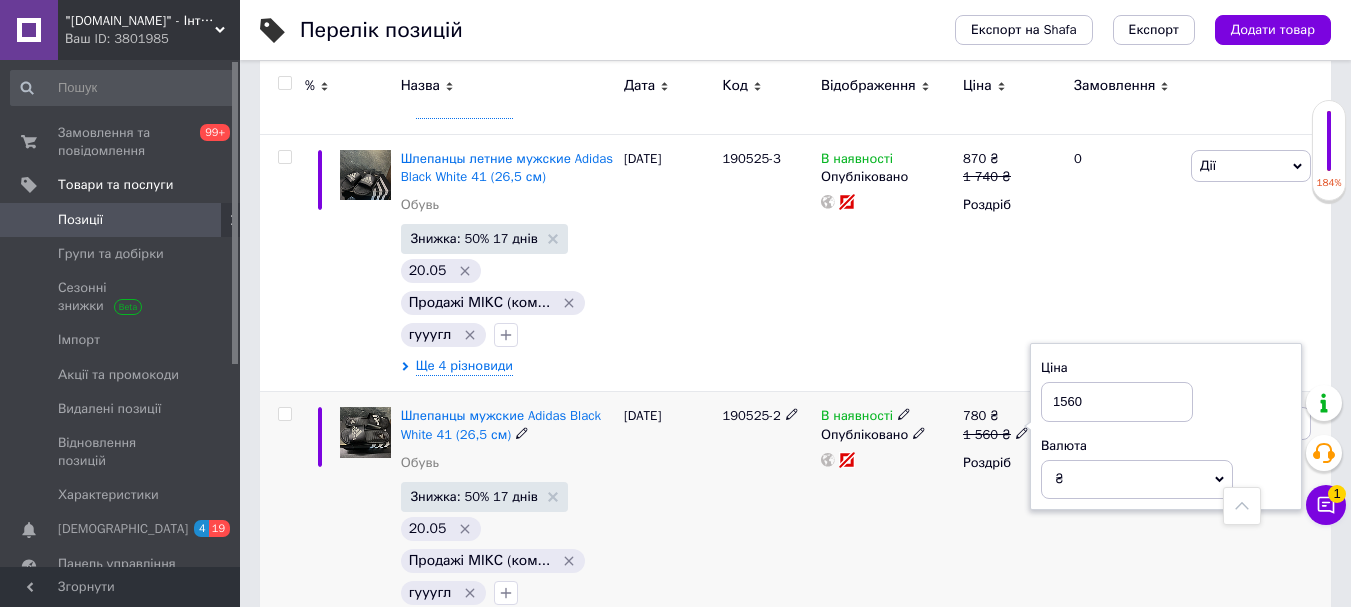 click 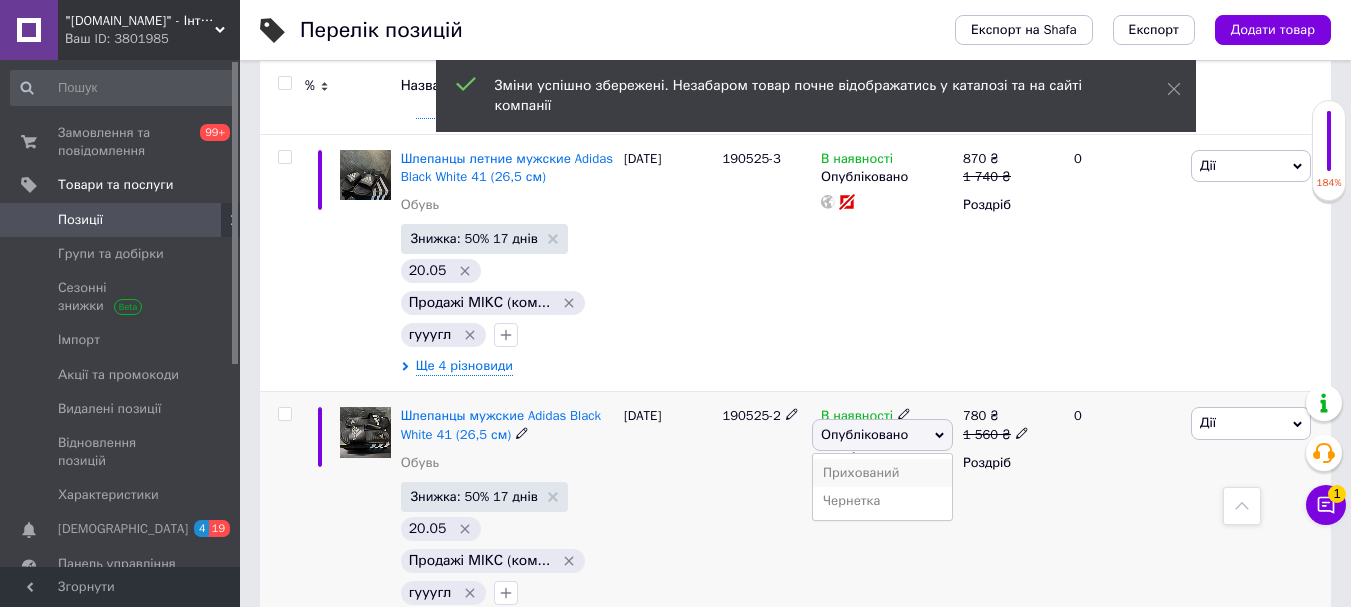 click on "Прихований" at bounding box center (882, 473) 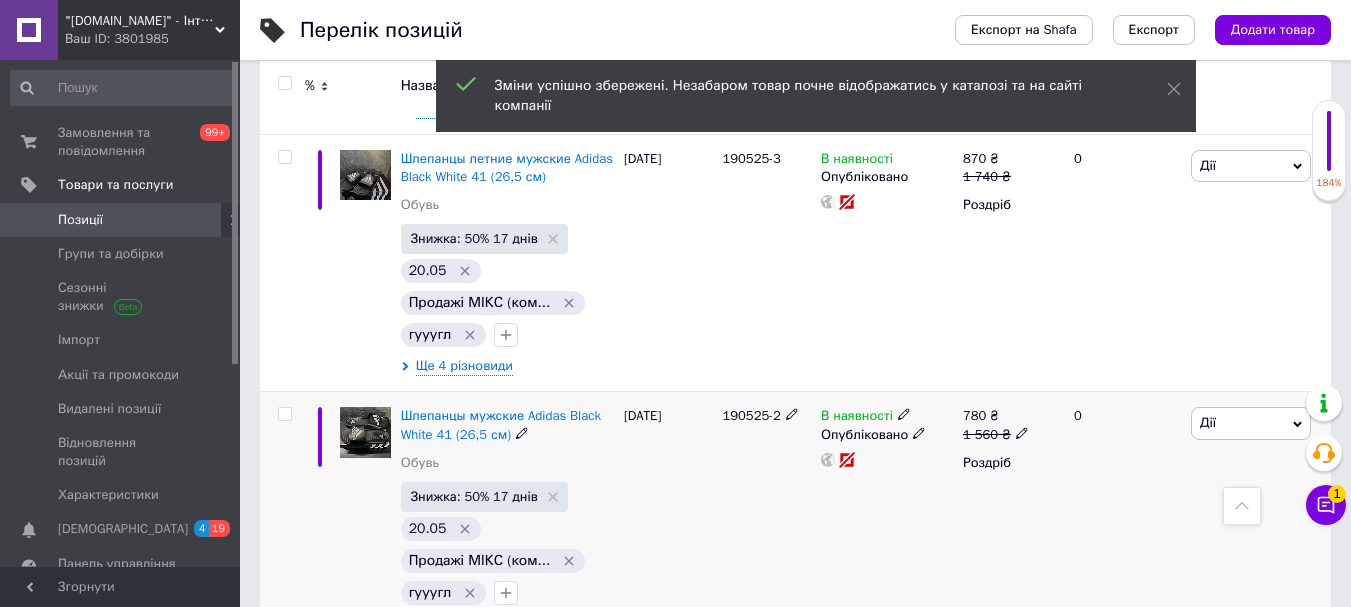 scroll, scrollTop: 6222, scrollLeft: 0, axis: vertical 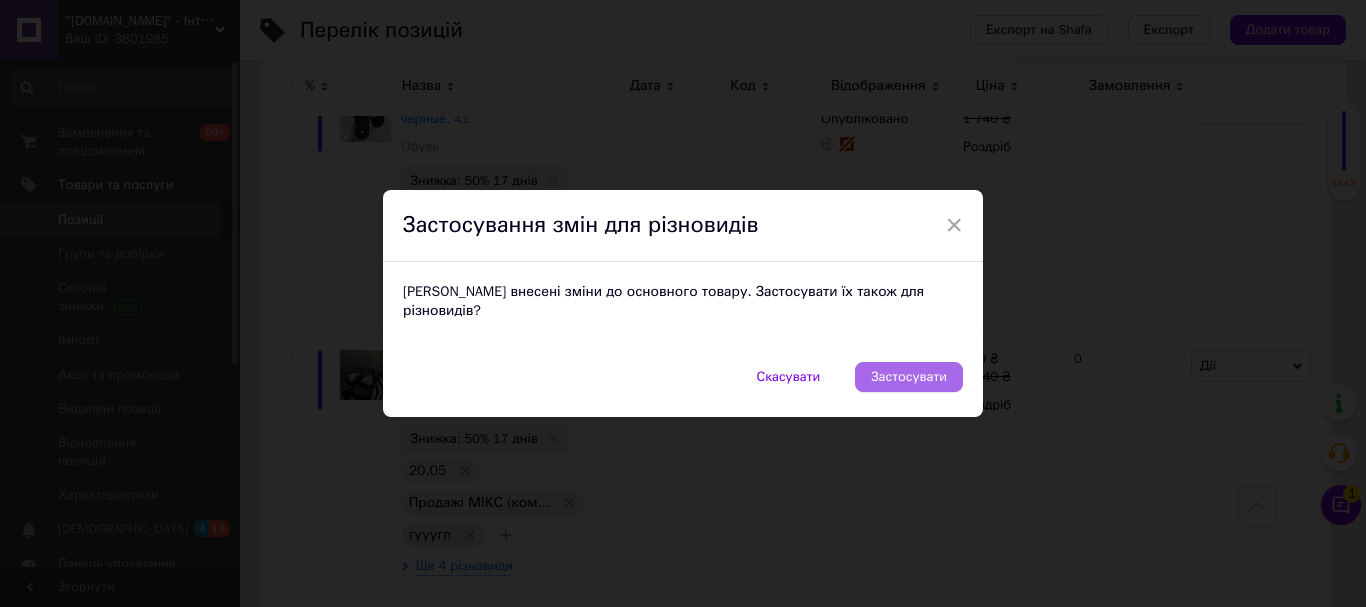 click on "Застосувати" at bounding box center [909, 377] 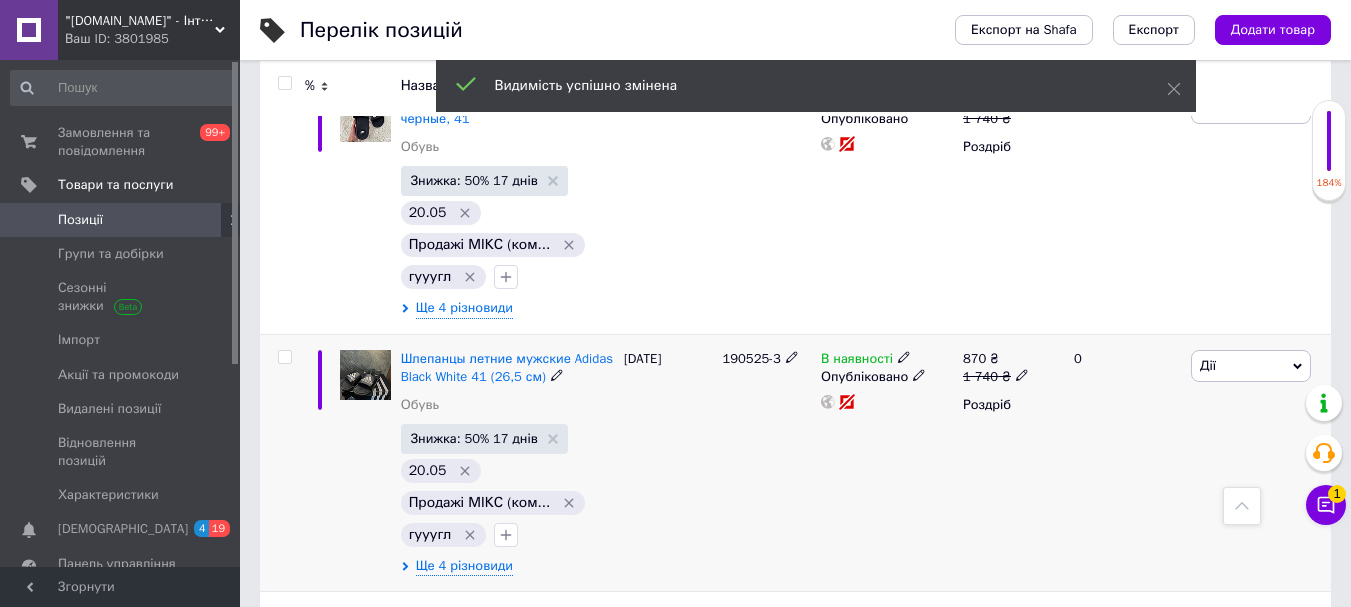 click 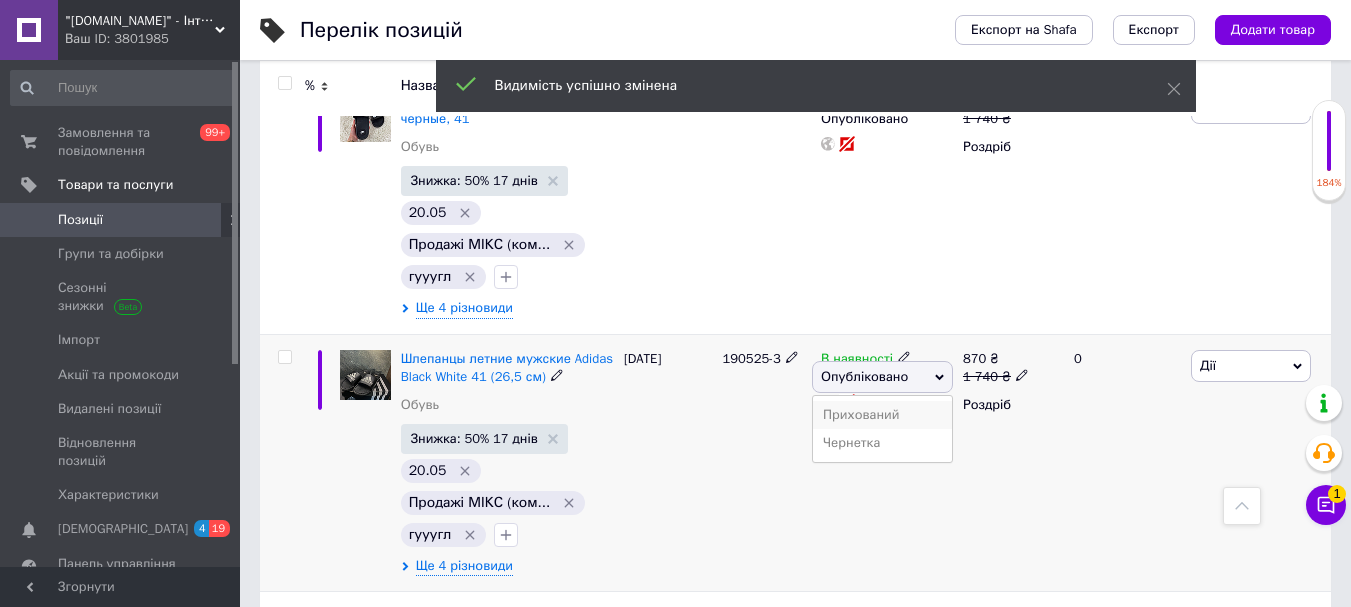 click on "Прихований" at bounding box center (882, 415) 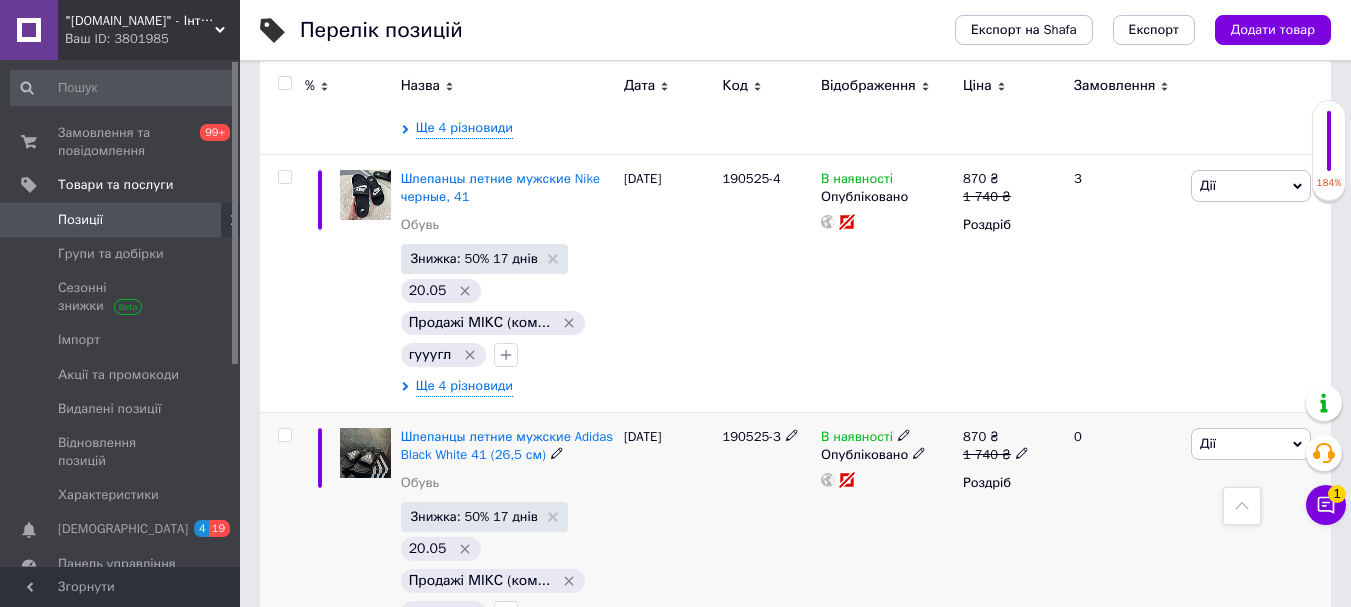 scroll, scrollTop: 6122, scrollLeft: 0, axis: vertical 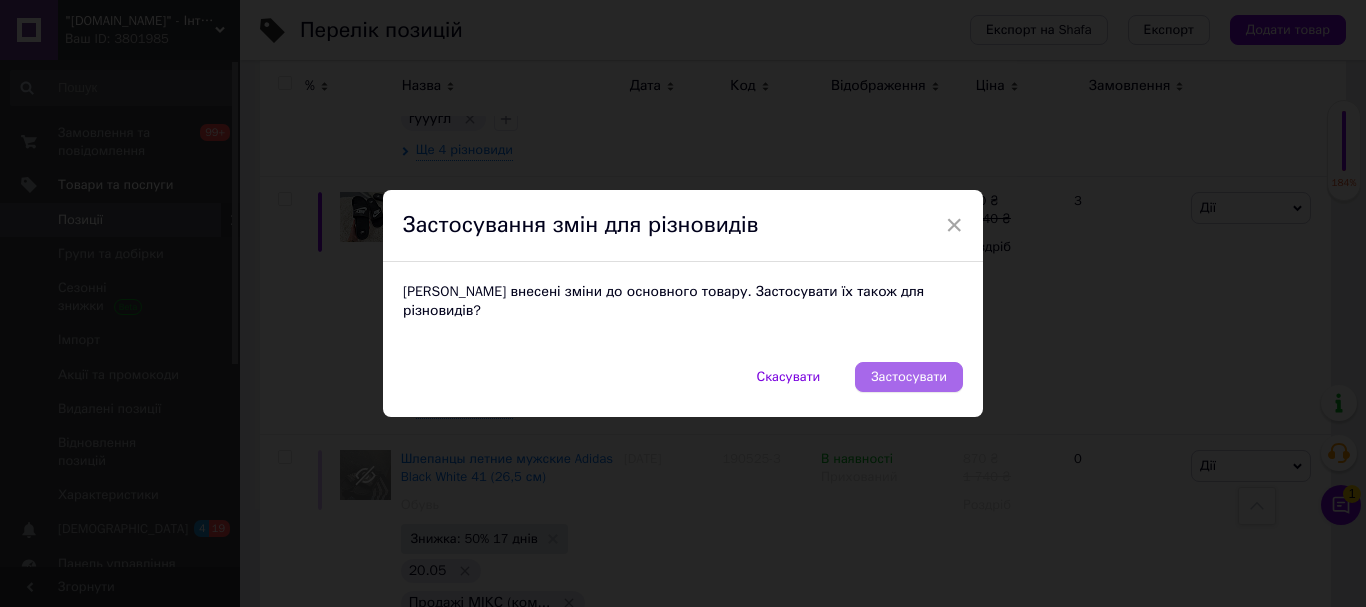 click on "Застосувати" at bounding box center (909, 377) 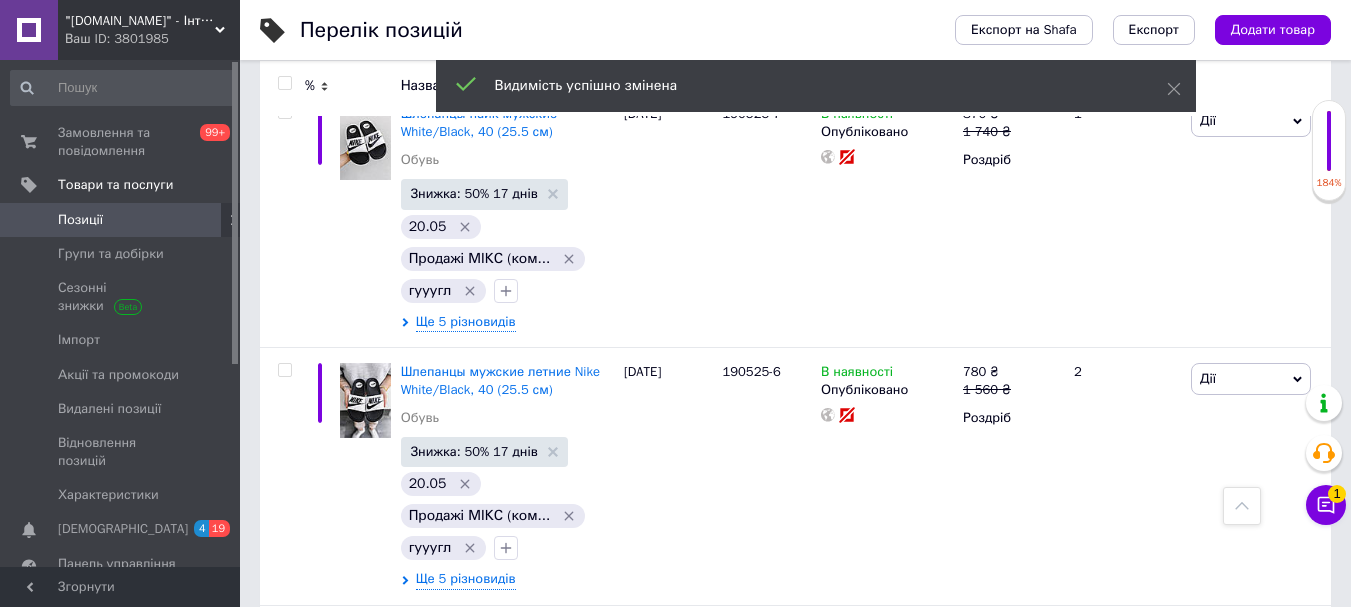 scroll, scrollTop: 5422, scrollLeft: 0, axis: vertical 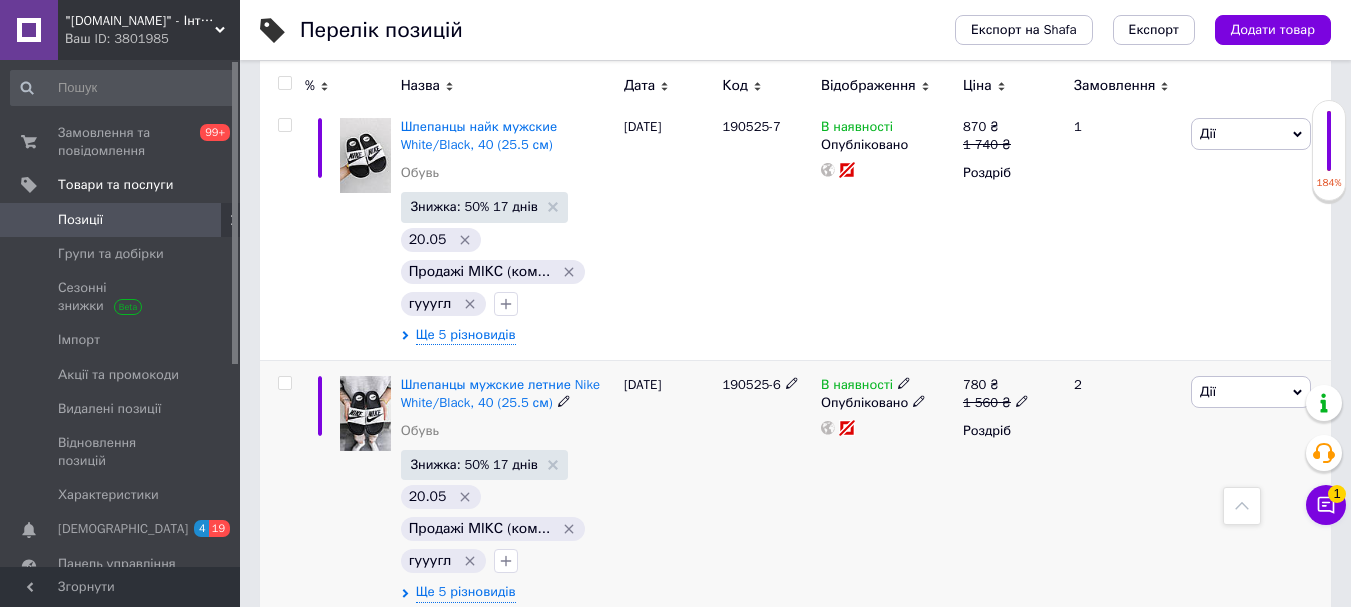 click 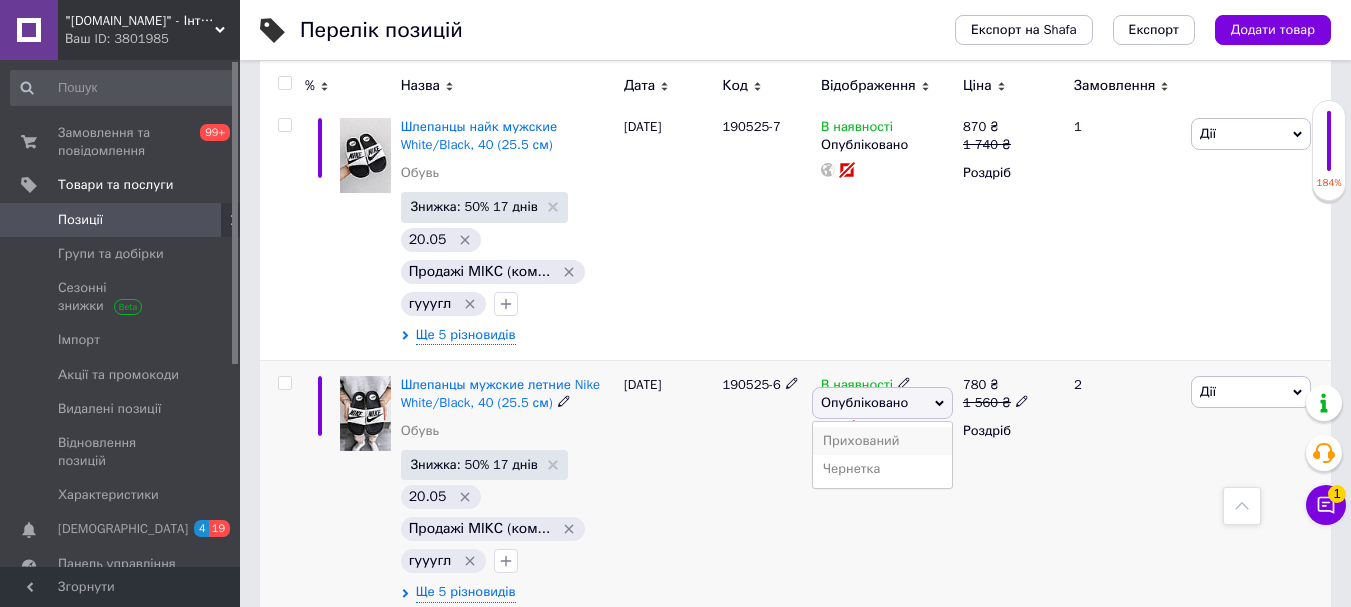 click on "Прихований" at bounding box center (882, 441) 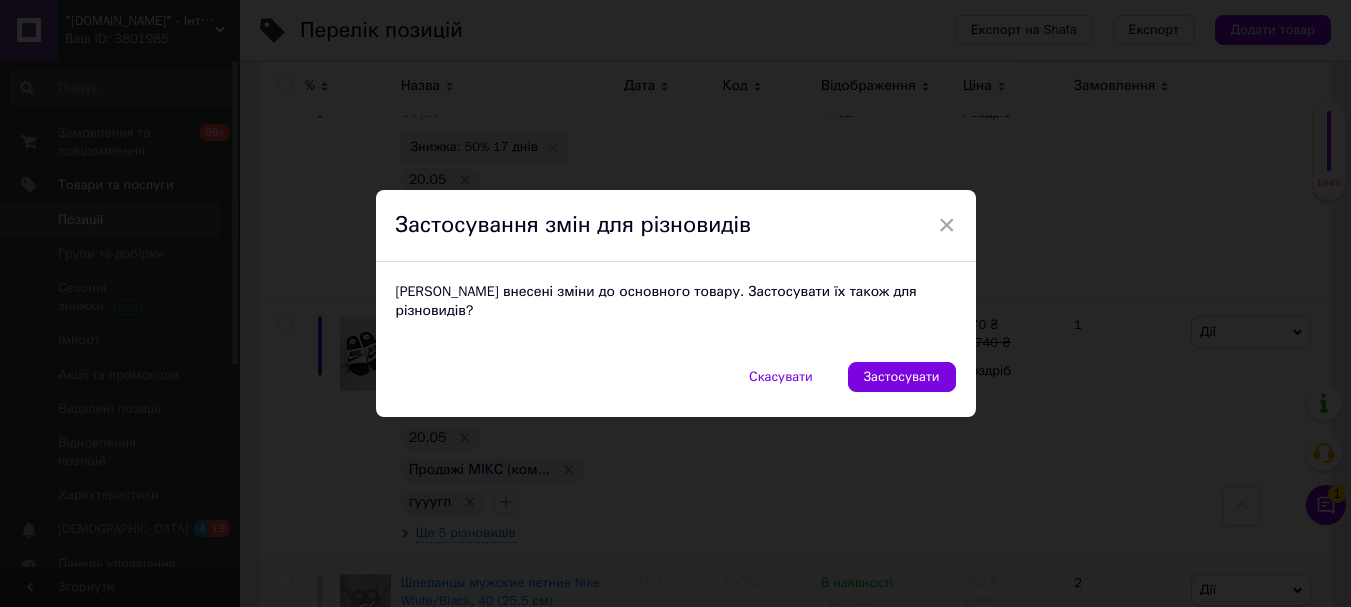 scroll, scrollTop: 5222, scrollLeft: 0, axis: vertical 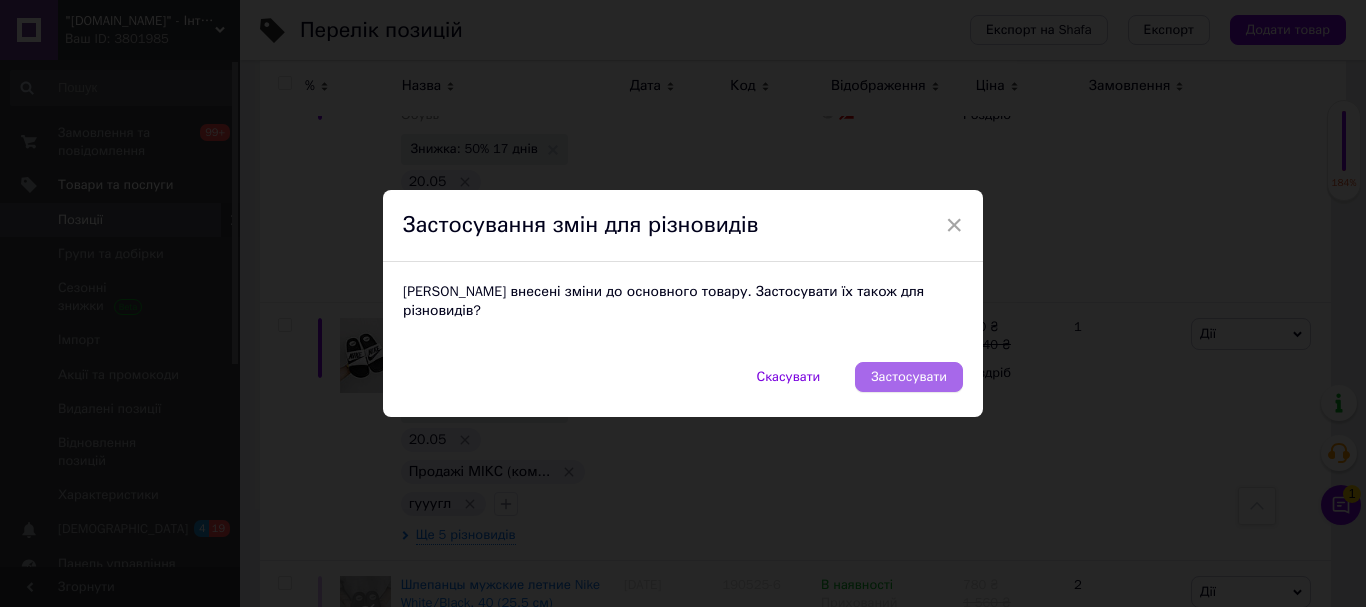 click on "Застосувати" at bounding box center [909, 377] 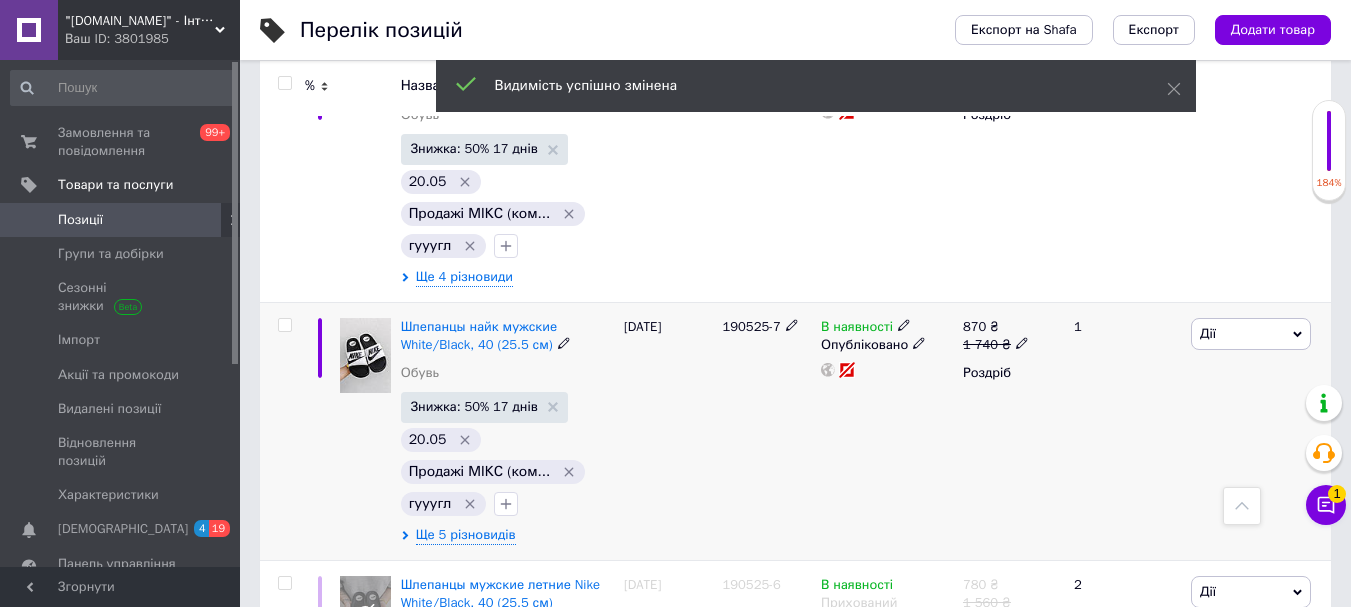 click 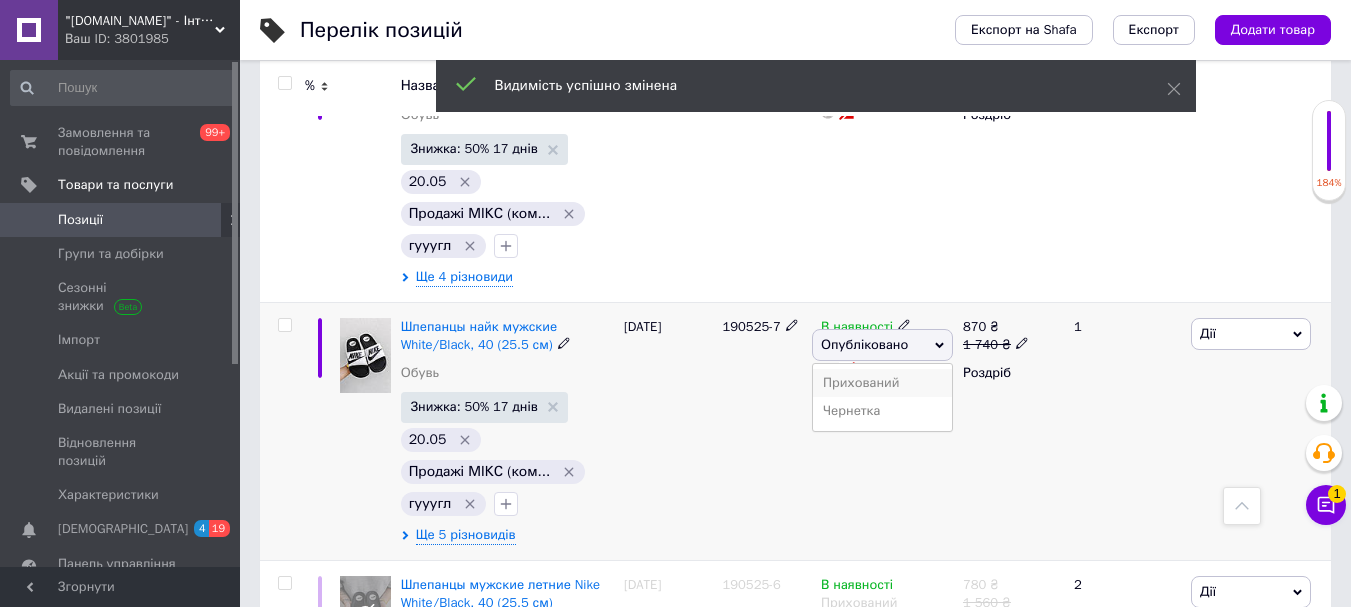 click on "Прихований" at bounding box center [882, 383] 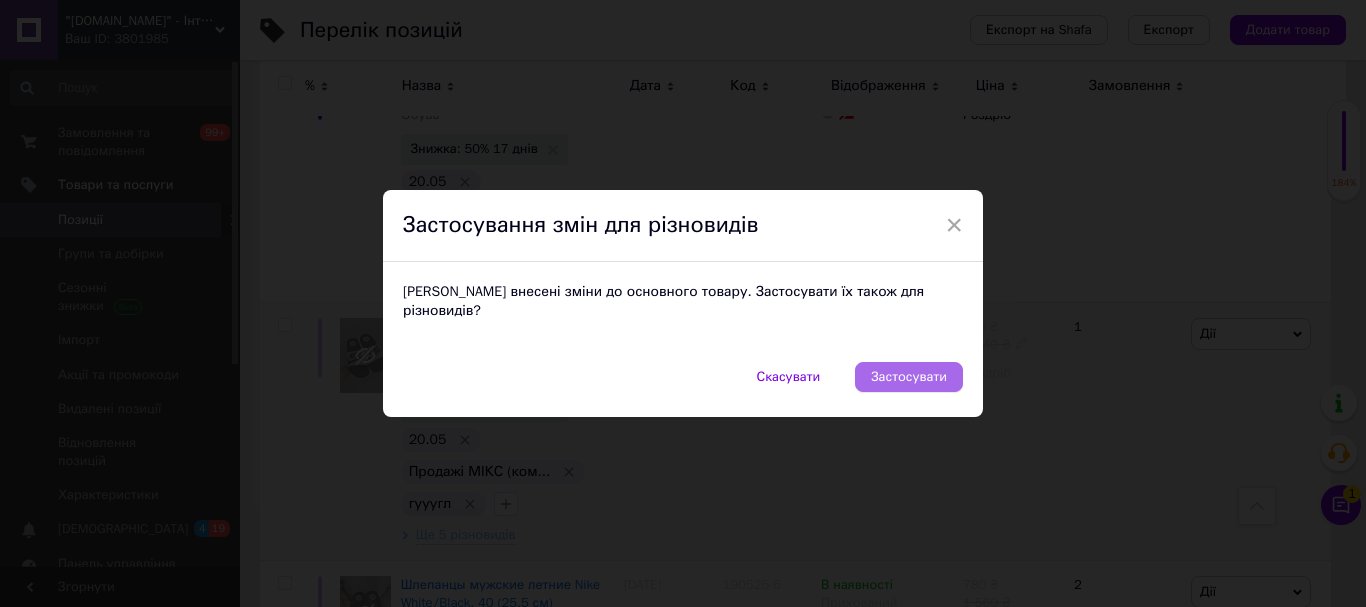 click on "Застосувати" at bounding box center (909, 377) 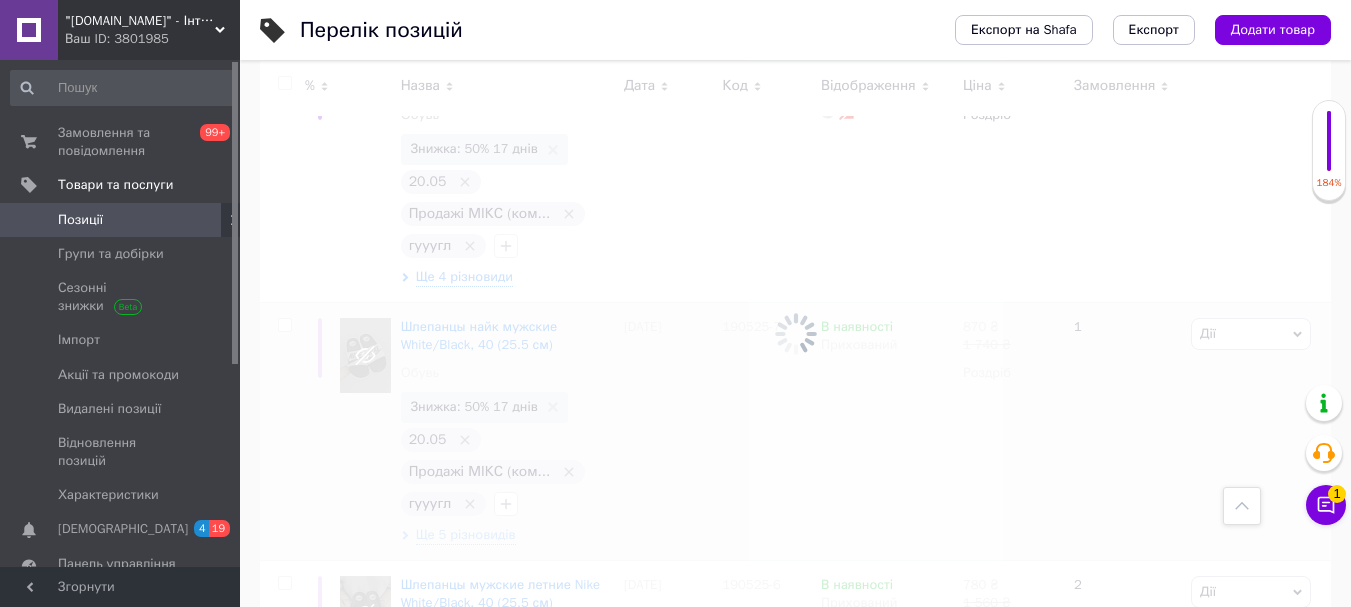 scroll, scrollTop: 5022, scrollLeft: 0, axis: vertical 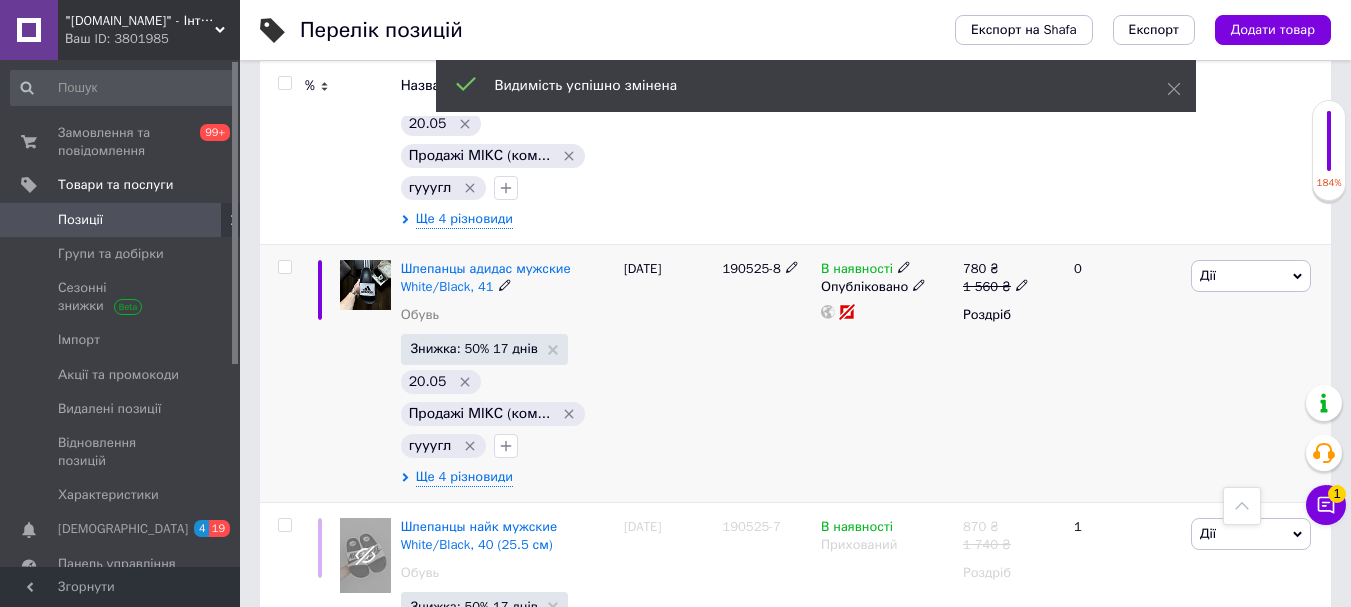 click 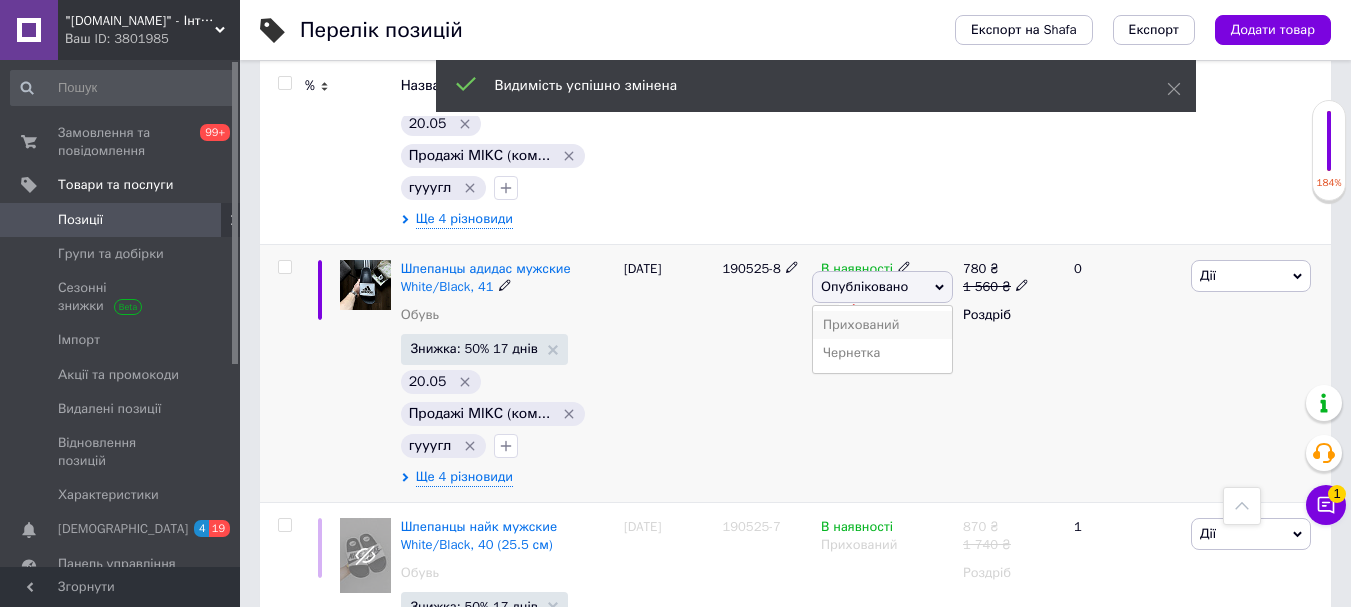click on "Прихований" at bounding box center [882, 325] 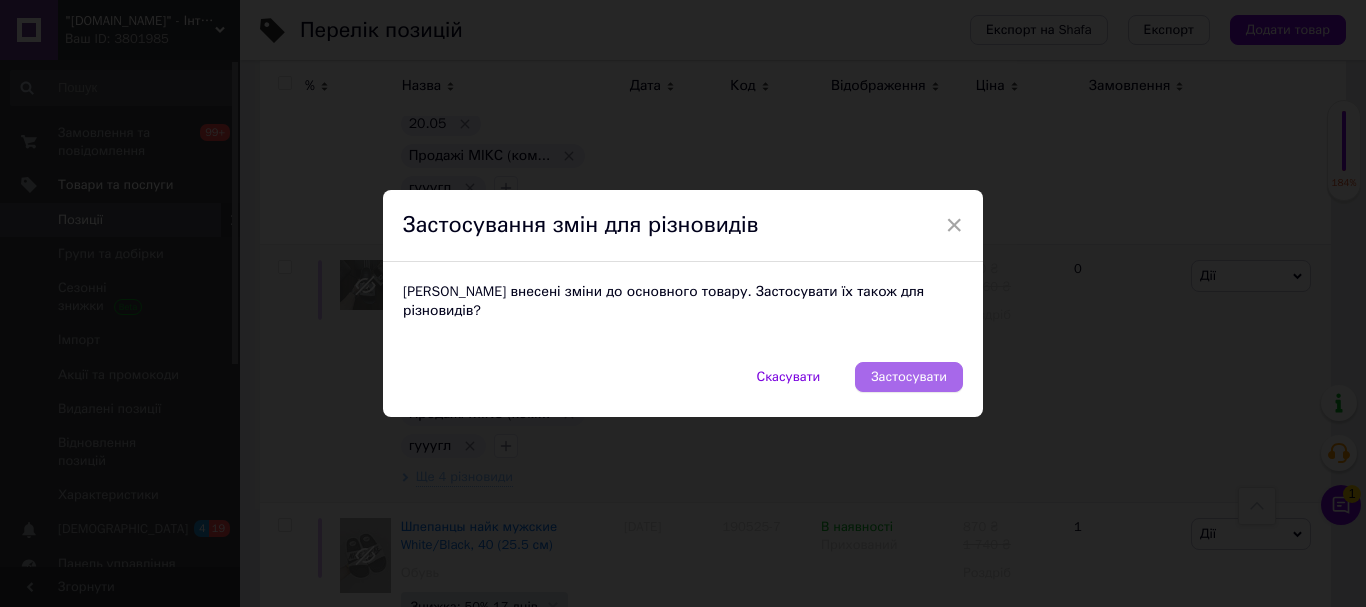 click on "Застосувати" at bounding box center (909, 377) 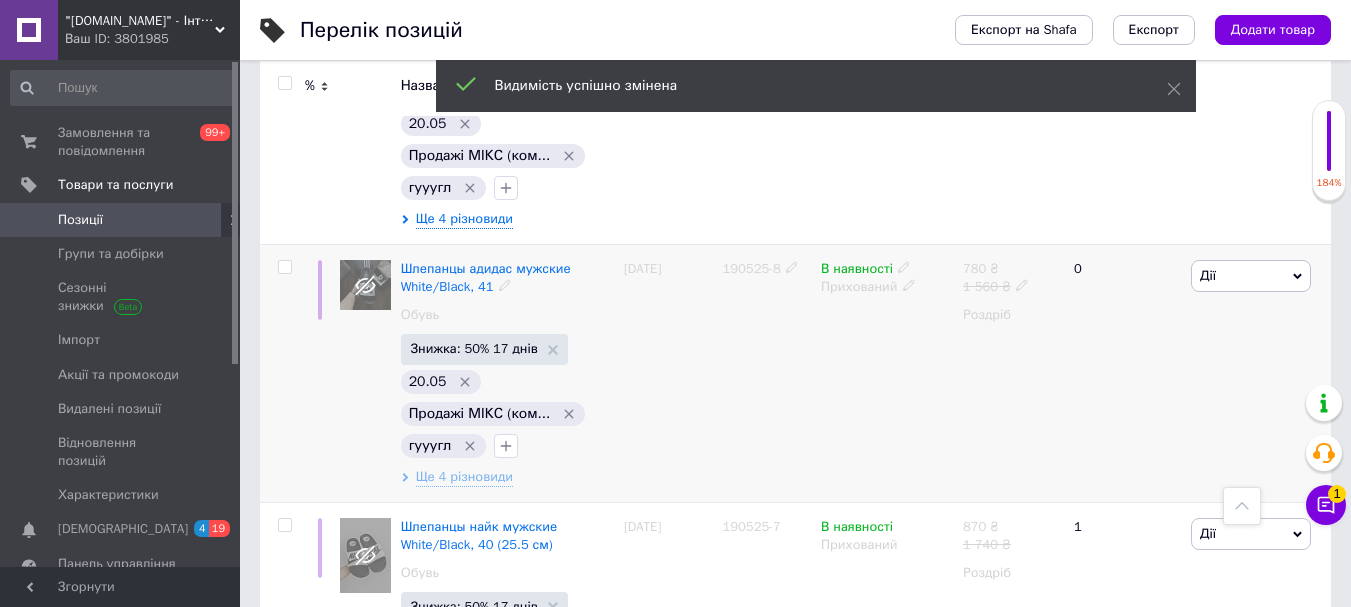 scroll, scrollTop: 4722, scrollLeft: 0, axis: vertical 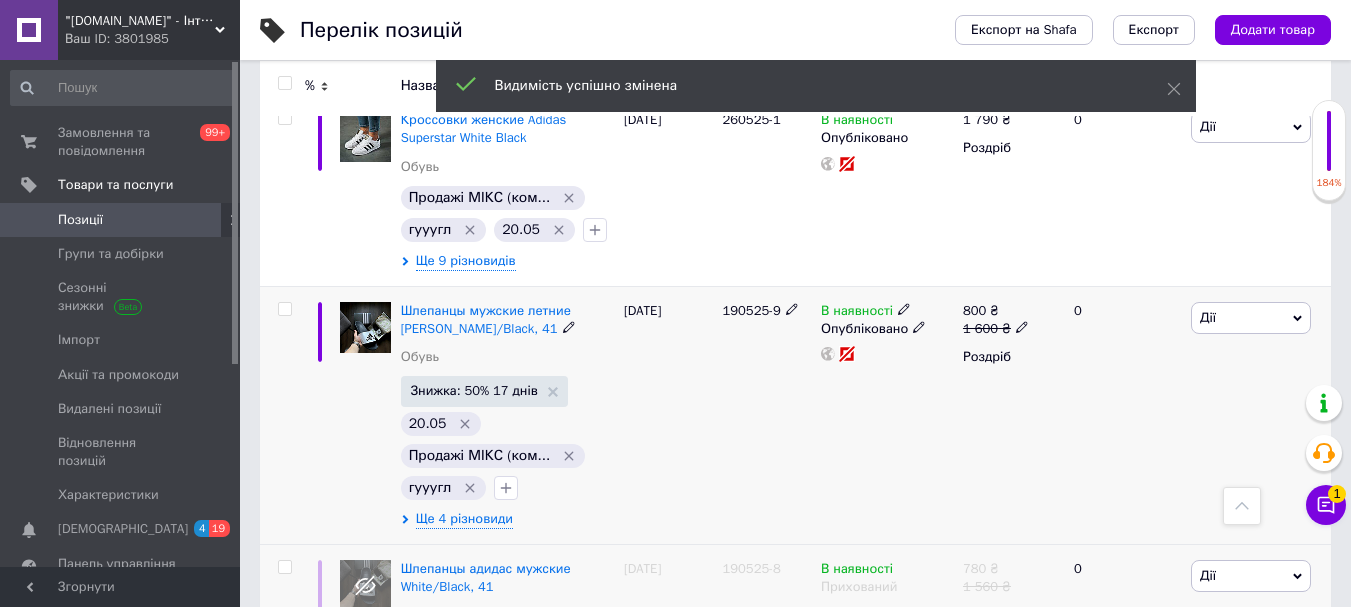 click 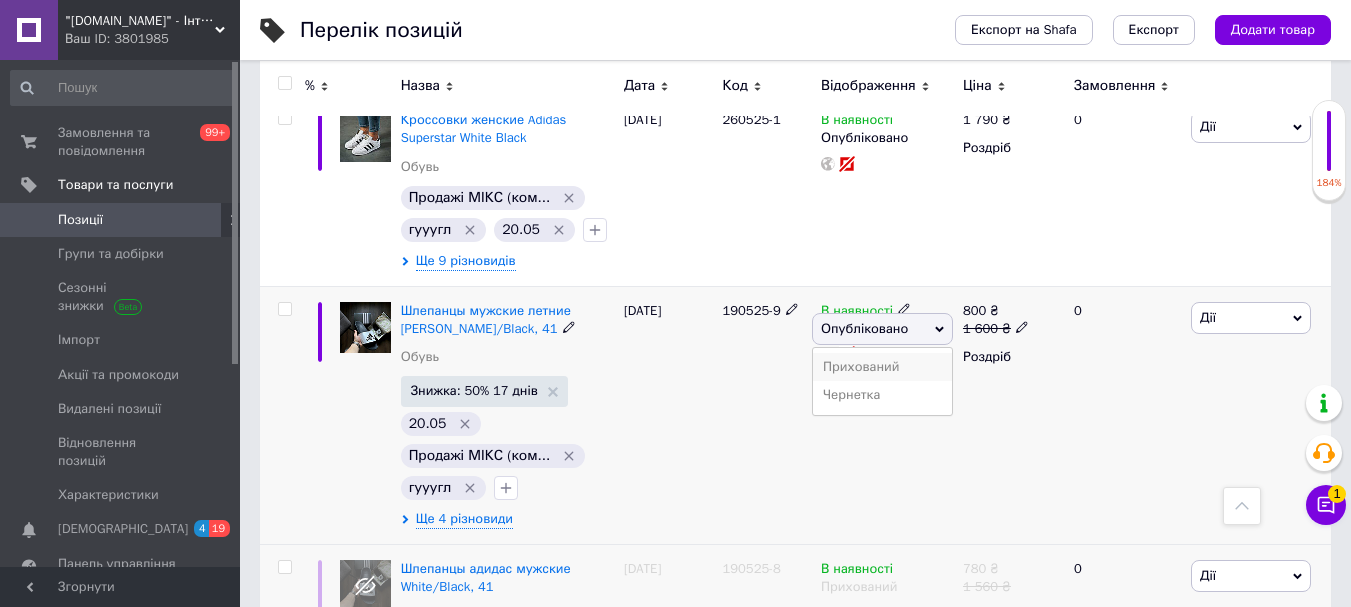 click on "Прихований" at bounding box center (882, 367) 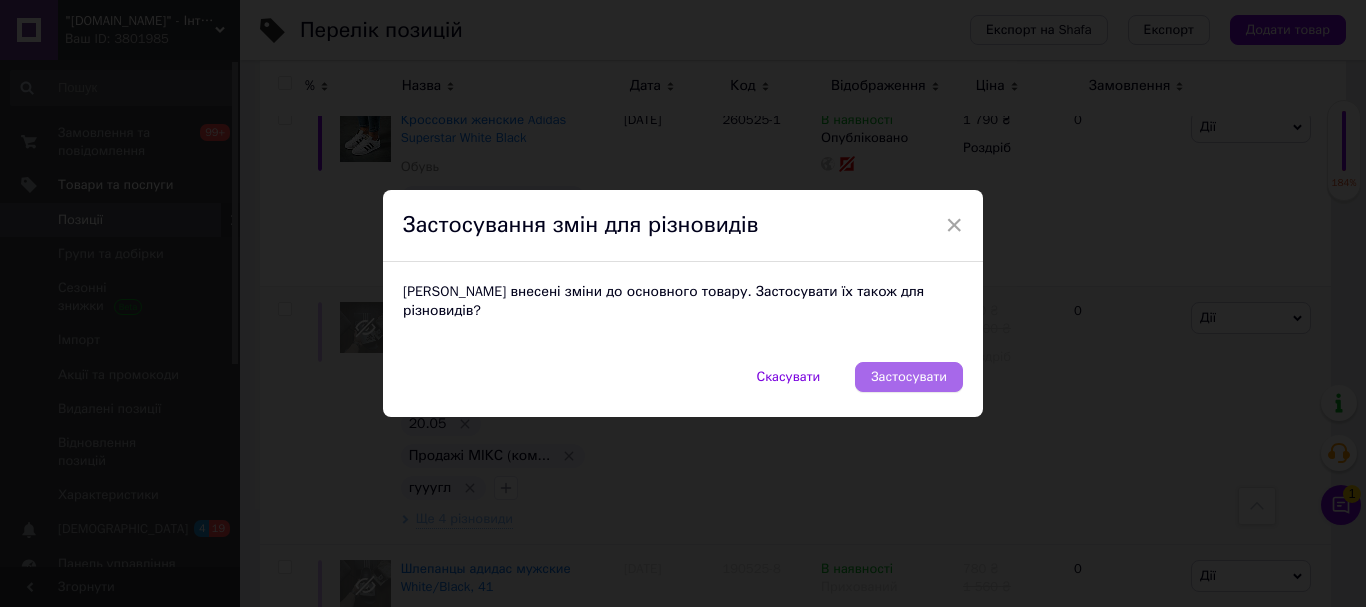 click on "Застосувати" at bounding box center (909, 377) 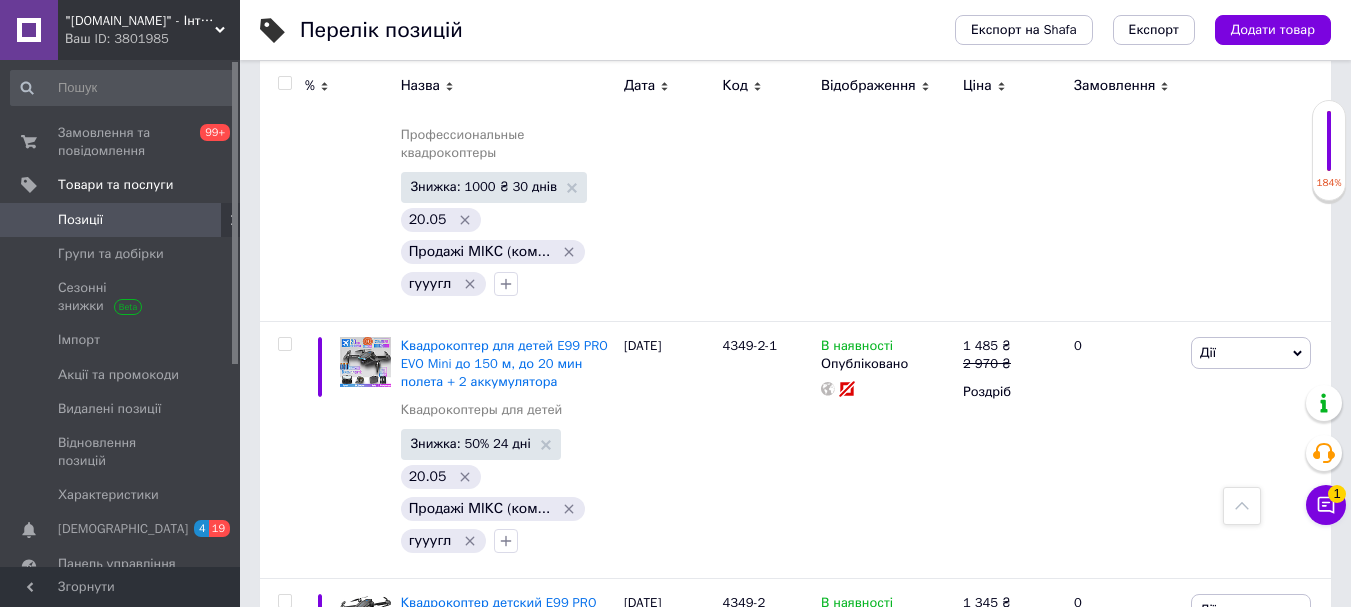 scroll, scrollTop: 0, scrollLeft: 0, axis: both 